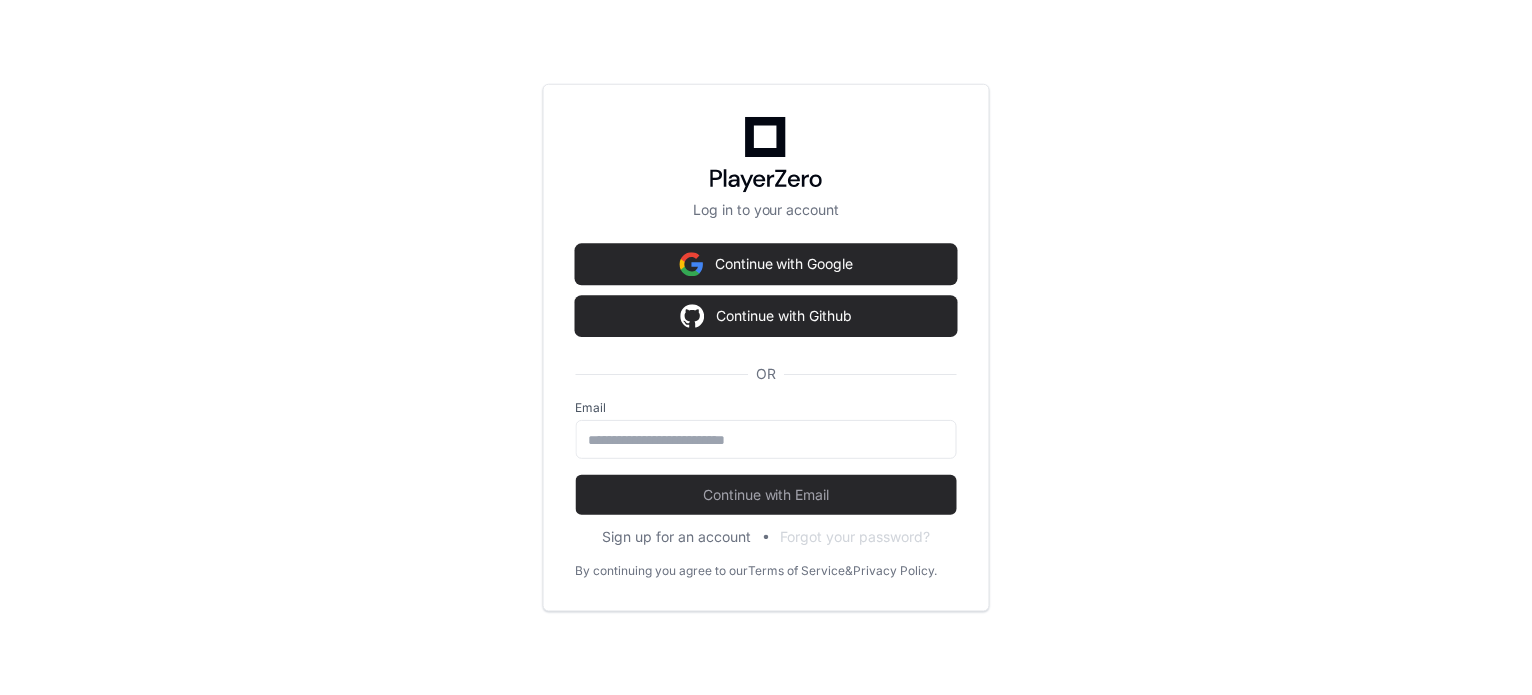 scroll, scrollTop: 0, scrollLeft: 0, axis: both 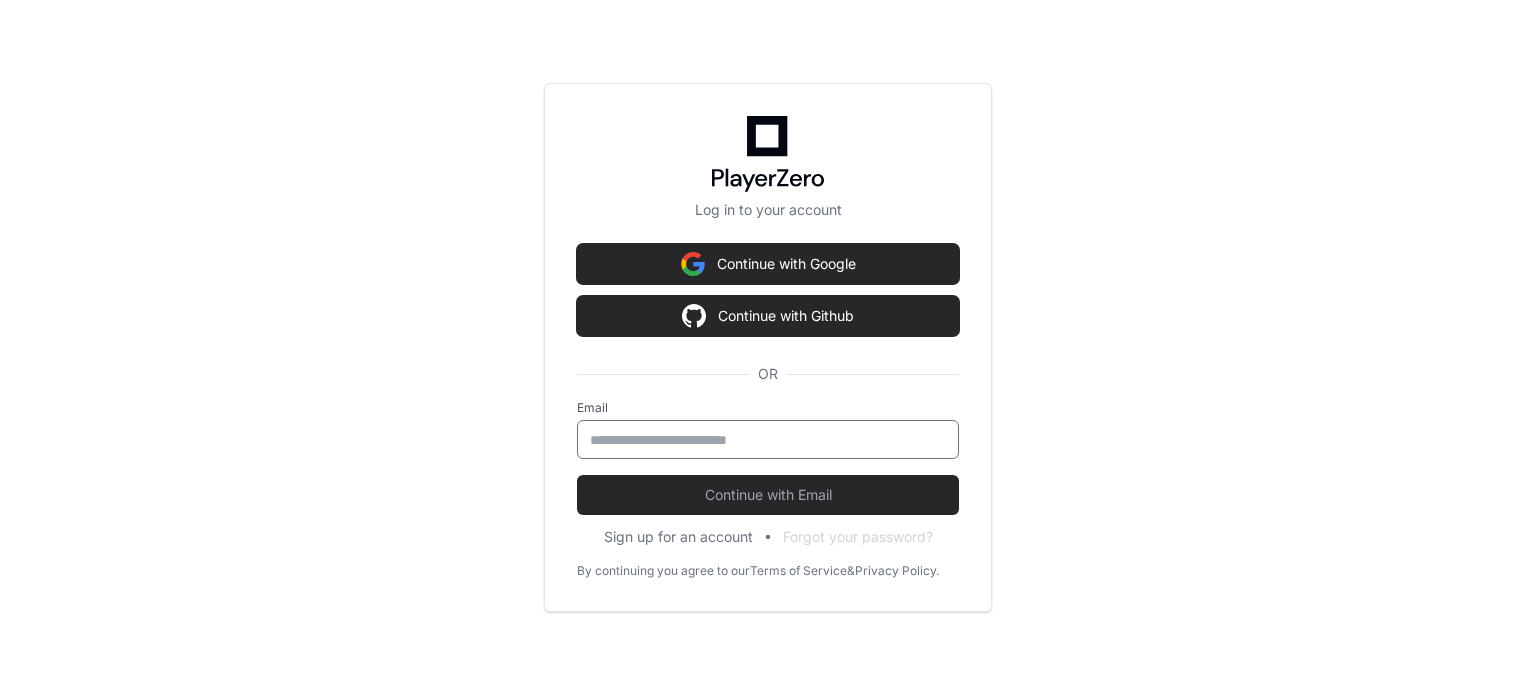 click at bounding box center [768, 440] 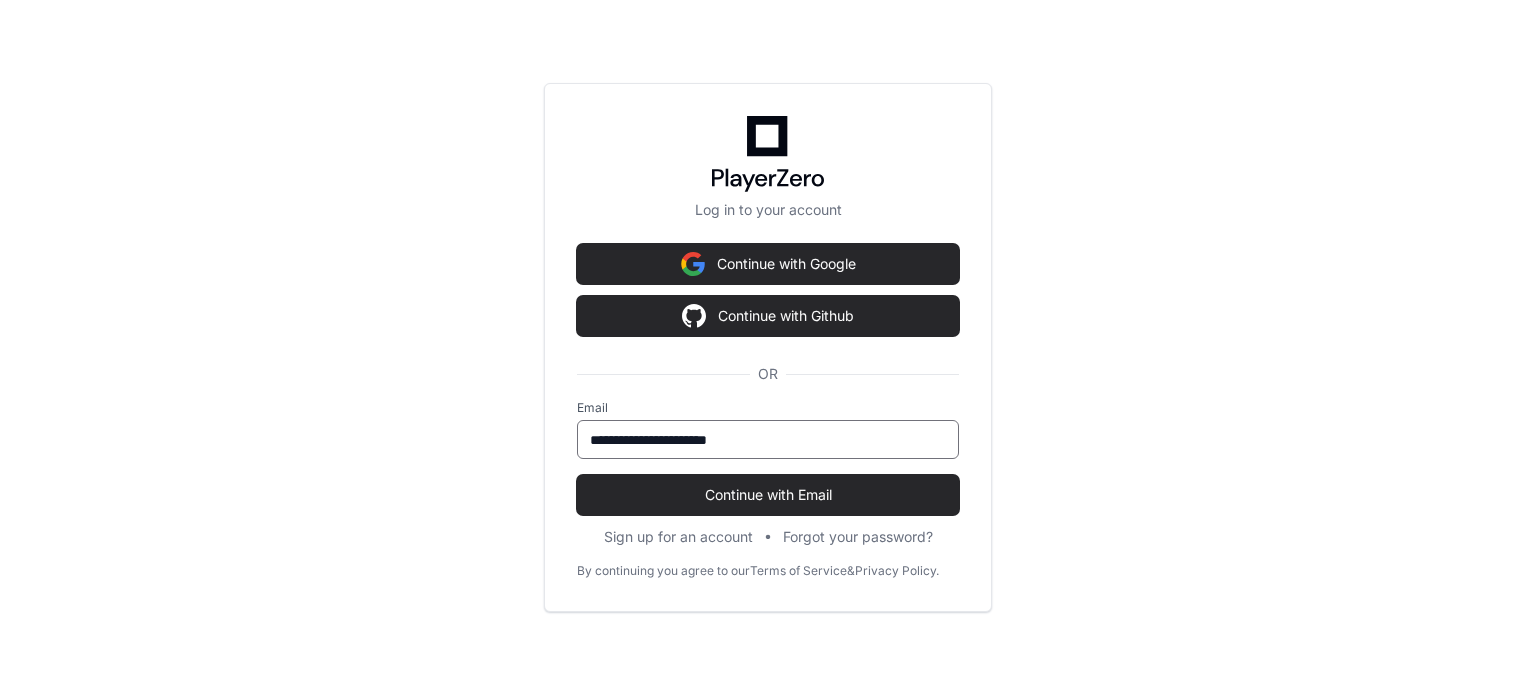 type on "**********" 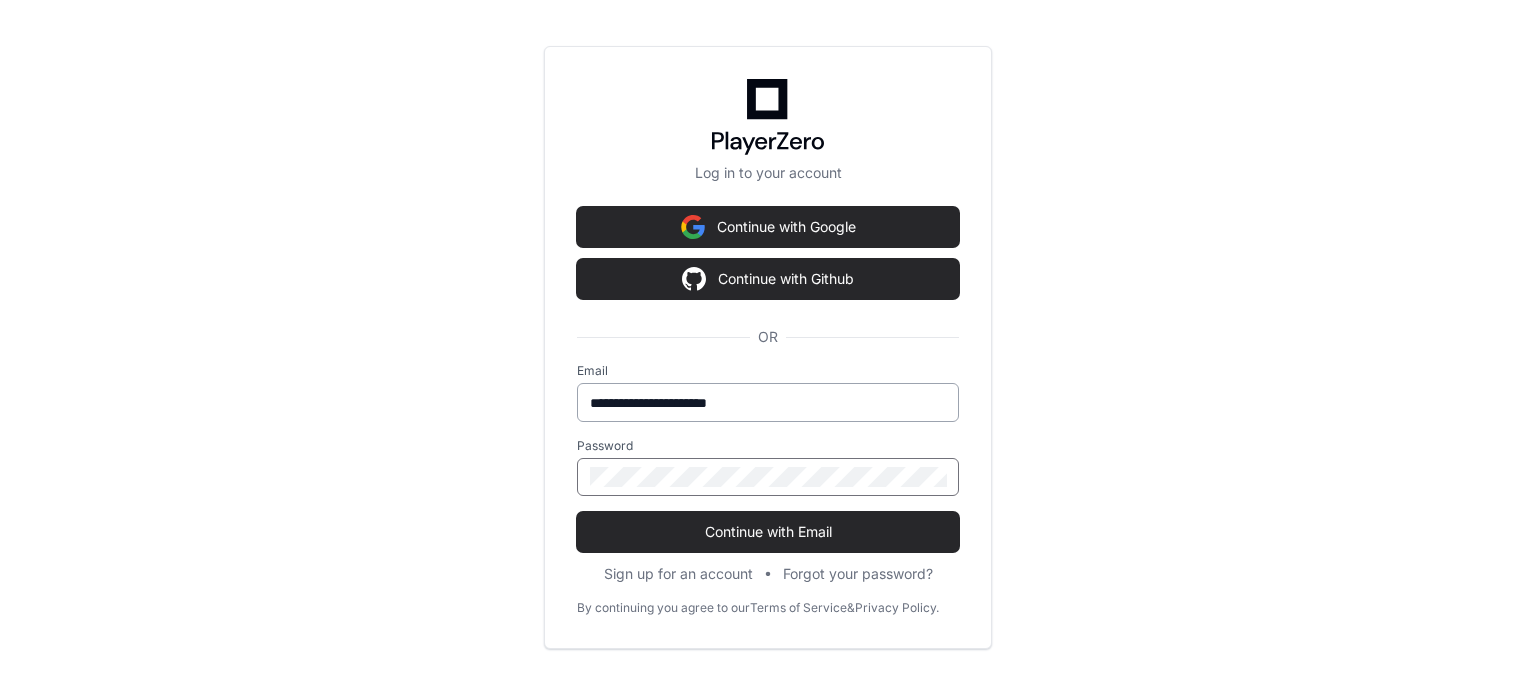 click on "Continue with Email" at bounding box center [768, 532] 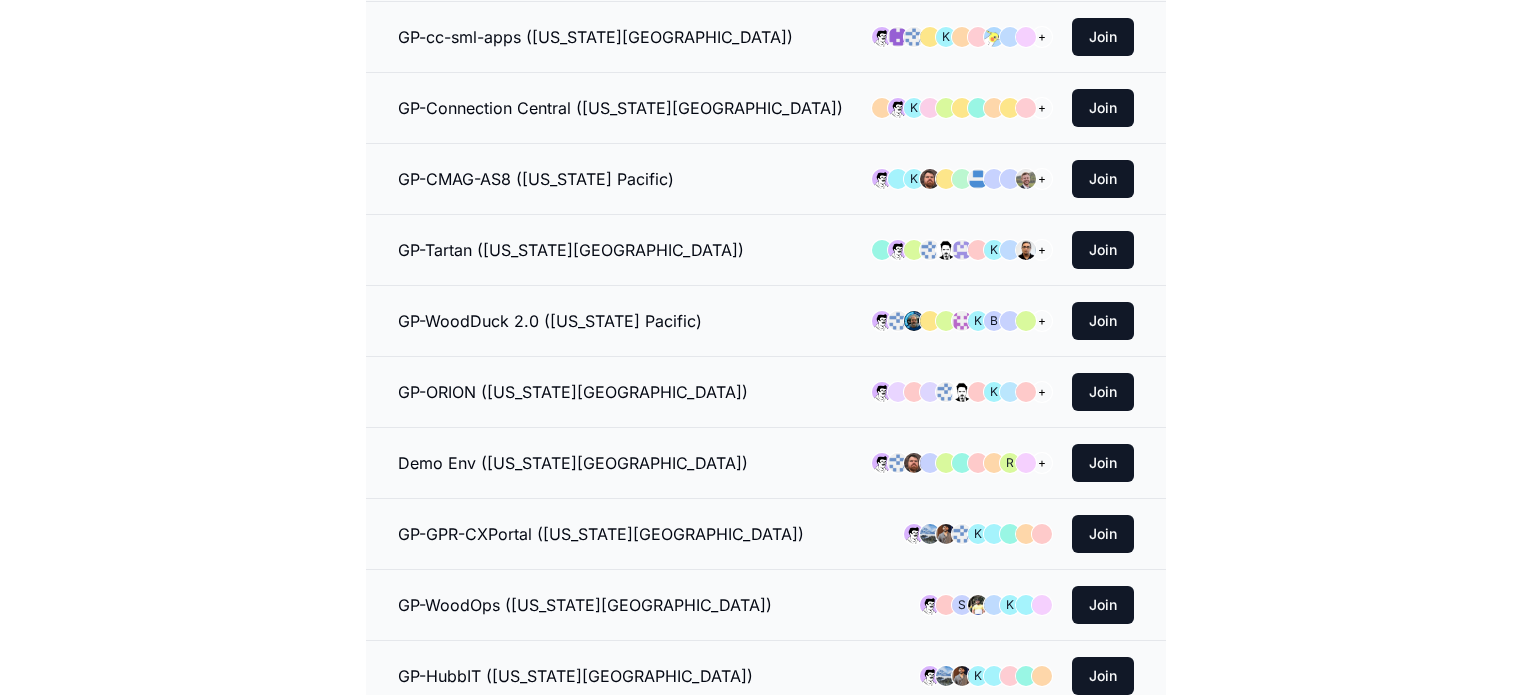 scroll, scrollTop: 0, scrollLeft: 0, axis: both 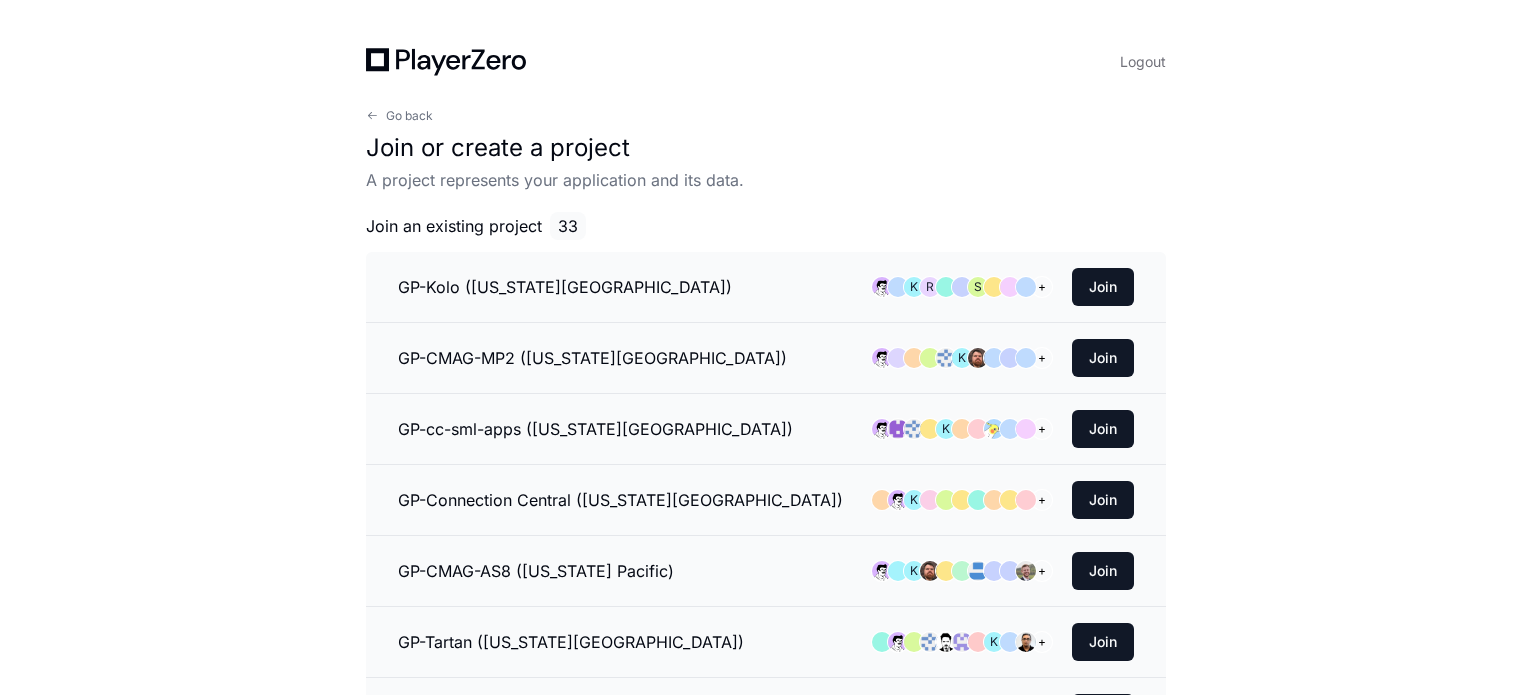 click on "Logout Go back  Join or create a project  A project represents your application and its data. Join an existing project 33 GP-Kolo ([US_STATE] Pacific) K R S  +  Join GP-CMAG-MP2 ([US_STATE][GEOGRAPHIC_DATA]) K  +  Join GP-cc-sml-apps ([US_STATE][GEOGRAPHIC_DATA]) K  +  Join GP-Connection Central ([US_STATE] Pacific) K  +  Join GP-CMAG-AS8 ([US_STATE] Pacific) K  +  Join GP-Tartan ([US_STATE] Pacific) K  +  Join GP-WoodDuck 2.0 ([US_STATE] Pacific) K B  +  Join GP-ORION ([US_STATE] Pacific) K  +  Join Demo Env ([US_STATE] Pacific) R  +  Join GP-GPR-CXPortal ([US_STATE] Pacific) K Join GP-WoodOps ([US_STATE][GEOGRAPHIC_DATA]) S K Join GP-HubbIT ([US_STATE] Pacific) K Join GP-GPXpress ([US_STATE] Pacific) K Join GP-Asset Strategy ([US_STATE] Pacific) K Join GP-FiberOps ([US_STATE] Pacific) K Join GP-CSS WebPortal ([US_STATE] Pacific) K S Join GP-Nucleus ([US_STATE] Pacific) K Join GP-SEWA ([US_STATE] Pacific) K Join GP-OAM ([US_STATE] Pacific) K Join S Join R" 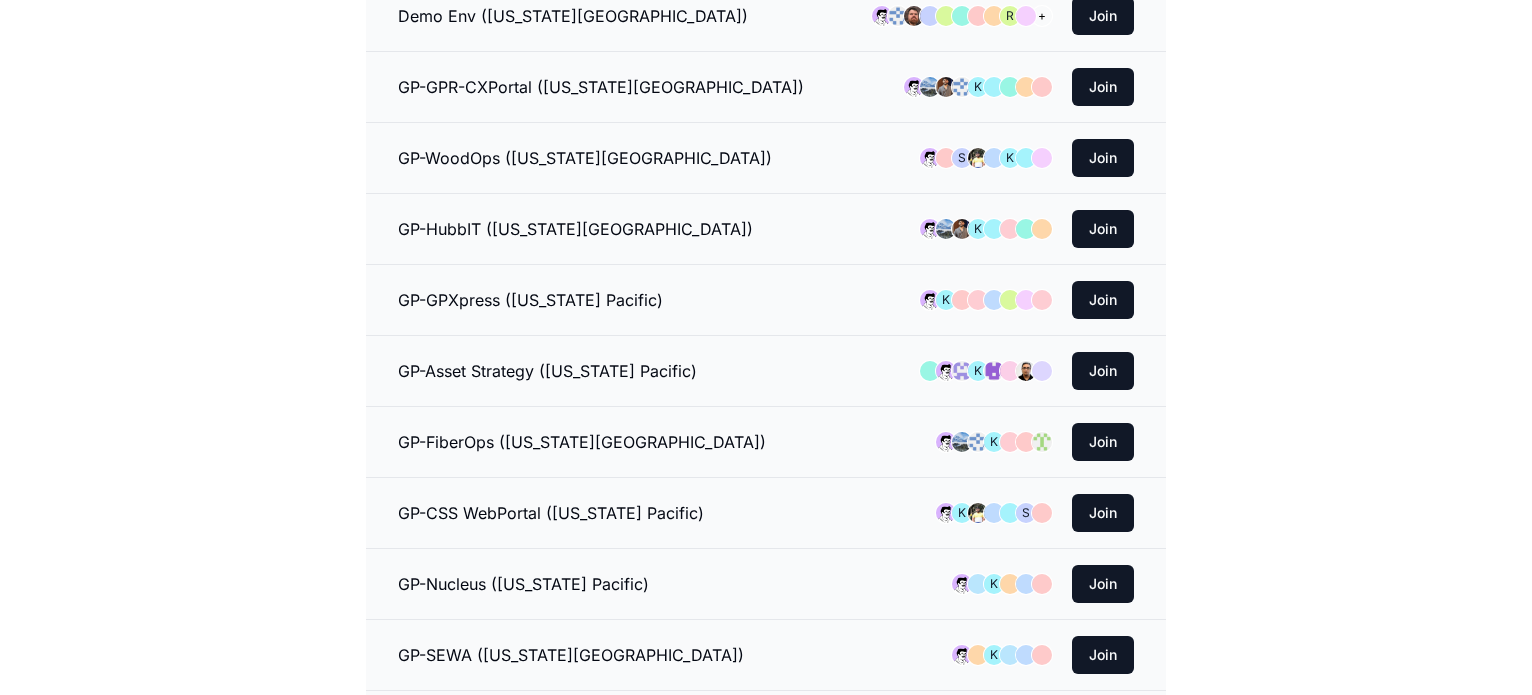 scroll, scrollTop: 842, scrollLeft: 0, axis: vertical 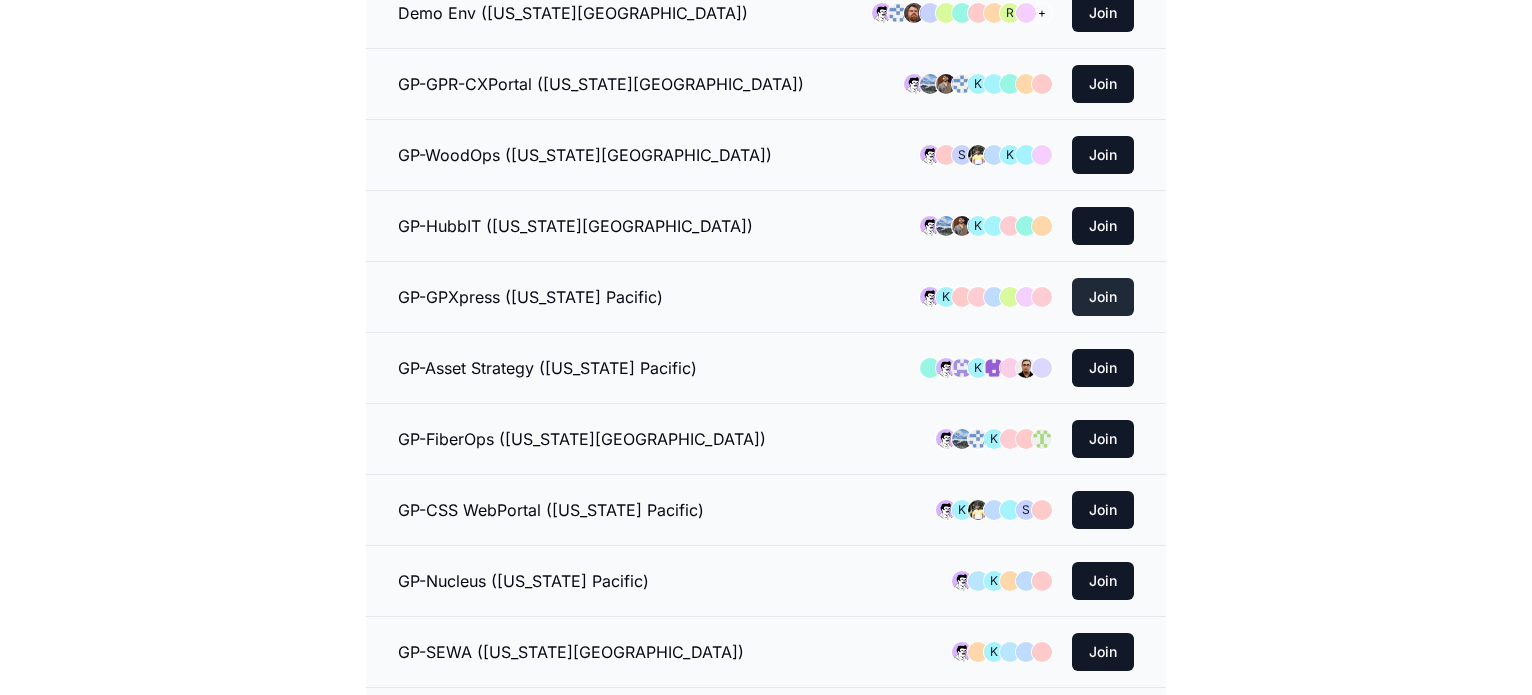 click on "Join" 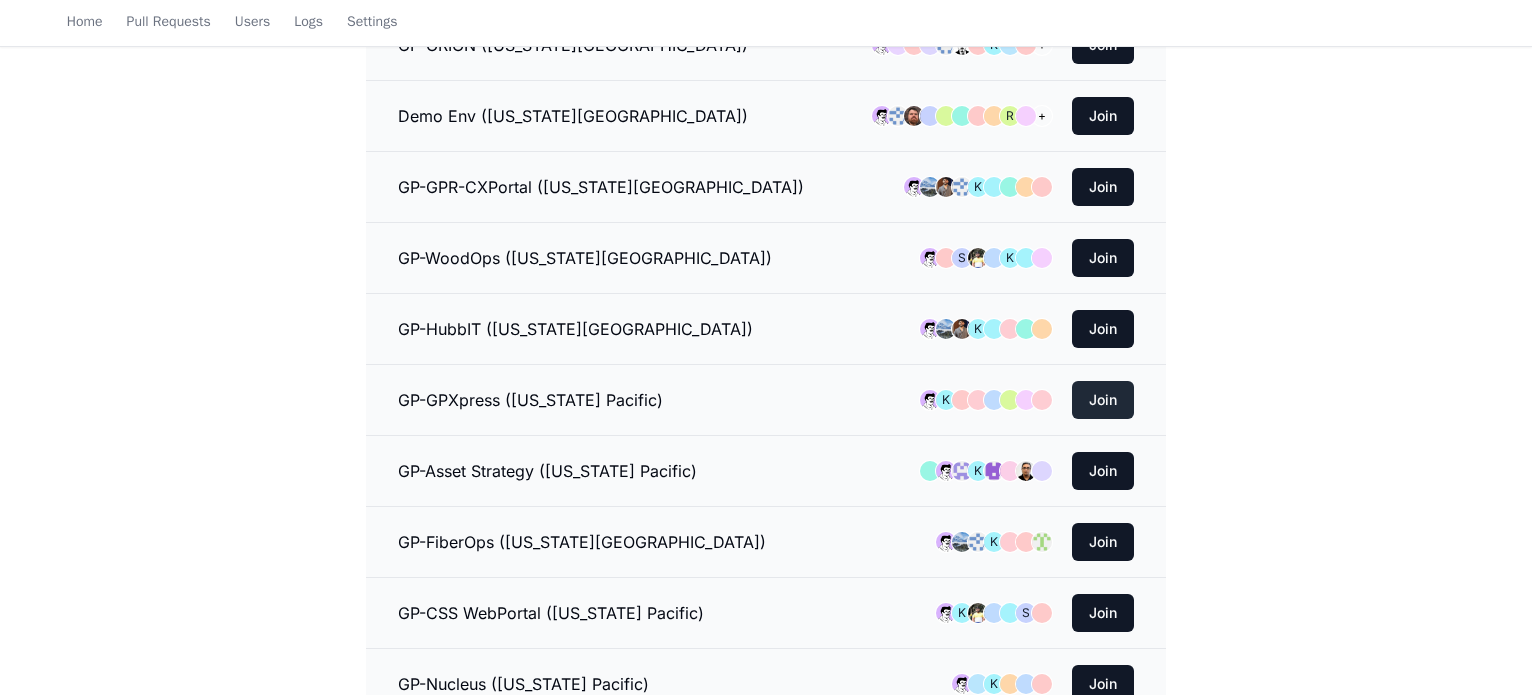 scroll, scrollTop: 944, scrollLeft: 0, axis: vertical 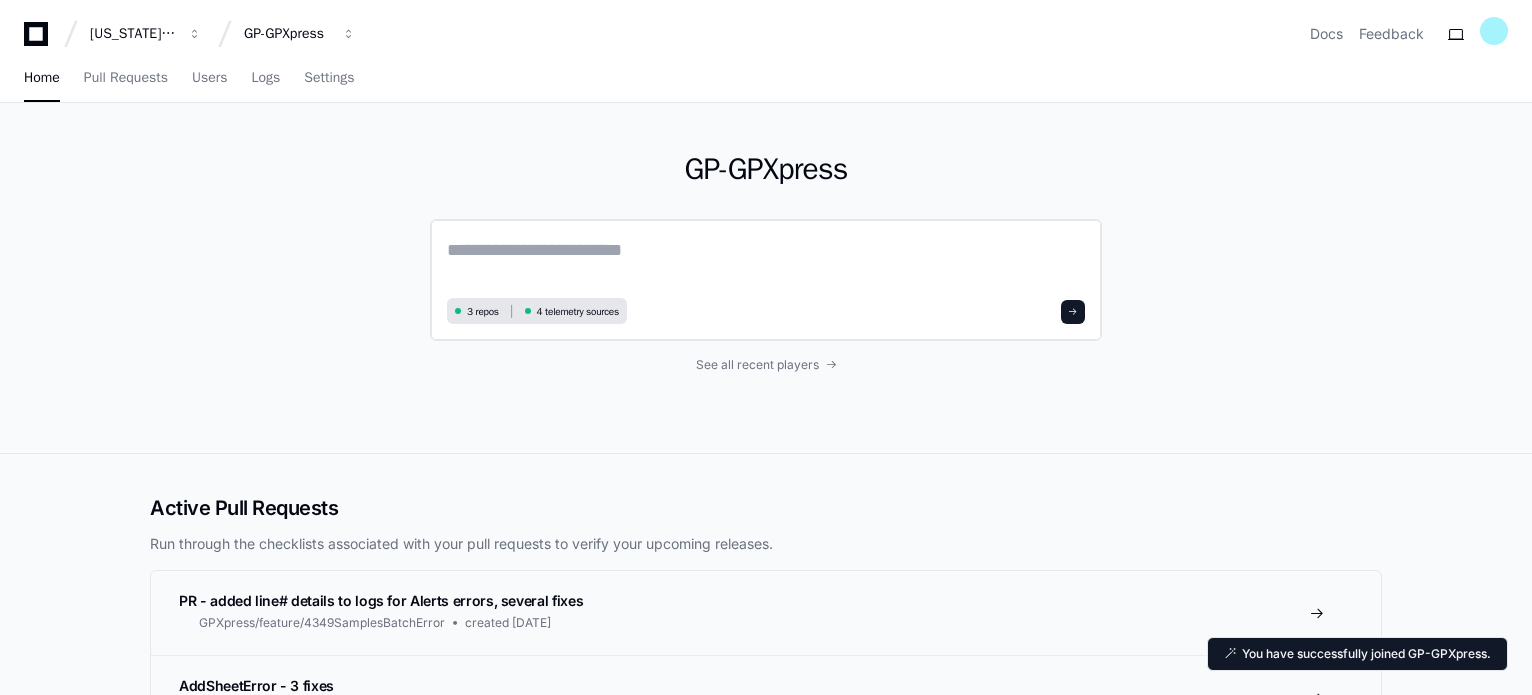 click 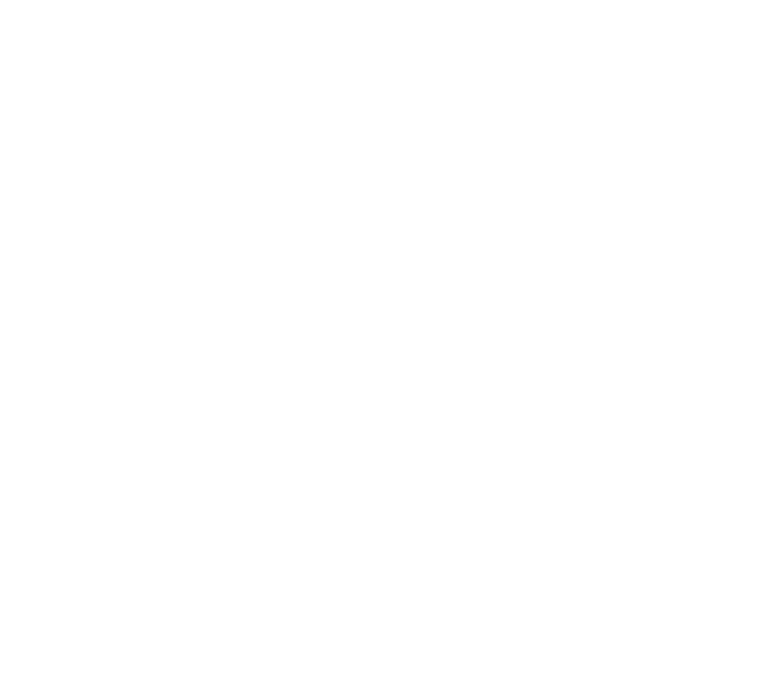 scroll, scrollTop: 0, scrollLeft: 0, axis: both 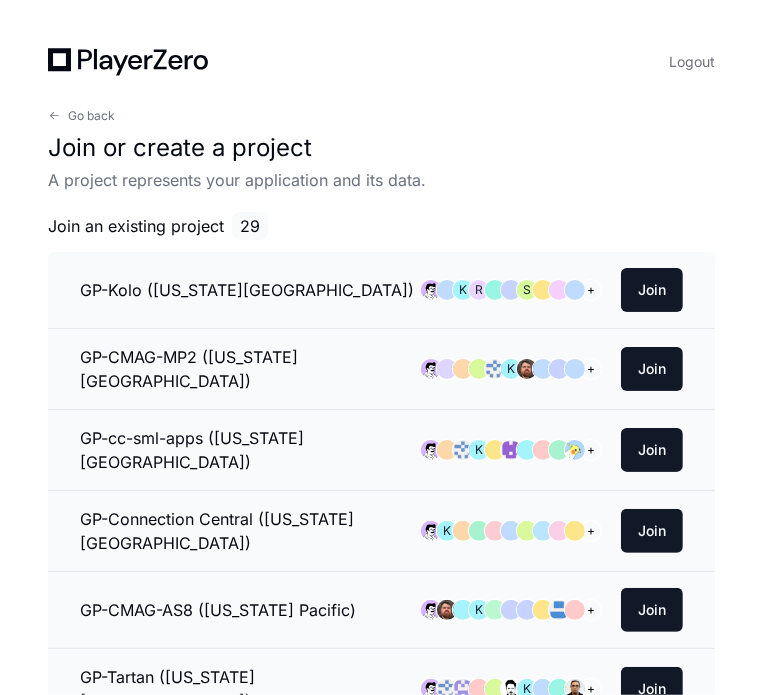 click on "Logout Go back  Join or create a project  A project represents your application and its data. Join an existing project 29 GP-Kolo (Georgia Pacific) K R S  +  Join GP-CMAG-MP2 (Georgia Pacific) K  +  Join GP-cc-sml-apps (Georgia Pacific) K  +  Join GP-Connection Central (Georgia Pacific) K  +  Join GP-CMAG-AS8 (Georgia Pacific) K  +  Join GP-Tartan (Georgia Pacific) K  +  Join GP-WoodDuck 2.0 (Georgia Pacific) K B  +  Join GP-ORION (Georgia Pacific) K  +  Join Demo Env (Georgia Pacific) R  +  Join GP-GPR-CXPortal (Georgia Pacific) K Join GP-WoodOps (Georgia Pacific) S K Join GP-HubbIT (Georgia Pacific) K Join GP-Asset Strategy (Georgia Pacific) K Join GP-FiberOps (Georgia Pacific) K Join GP-CSS WebPortal (Georgia Pacific) K S Join GP-OAM (Georgia Pacific) K Join GP-Nucleus (Georgia Pacific) K Join GP-SEWA (Georgia Pacific) K Join GP-Scaling (Georgia Pacific) S Join Join R K" 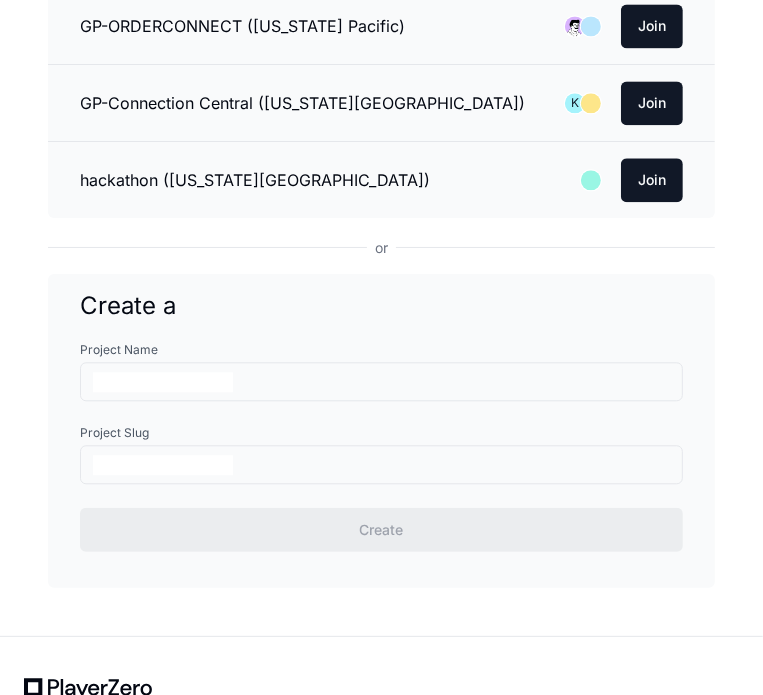scroll, scrollTop: 2292, scrollLeft: 0, axis: vertical 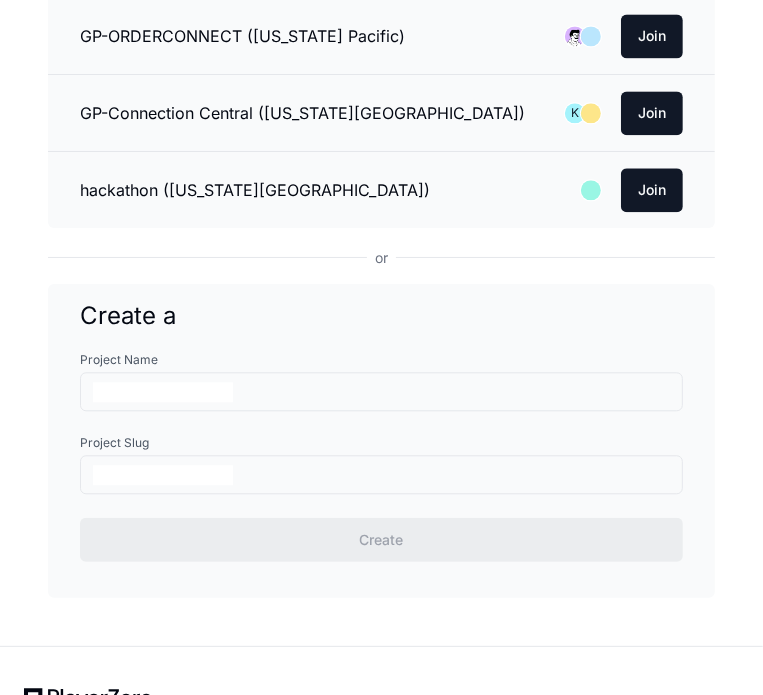 click on "Create a" 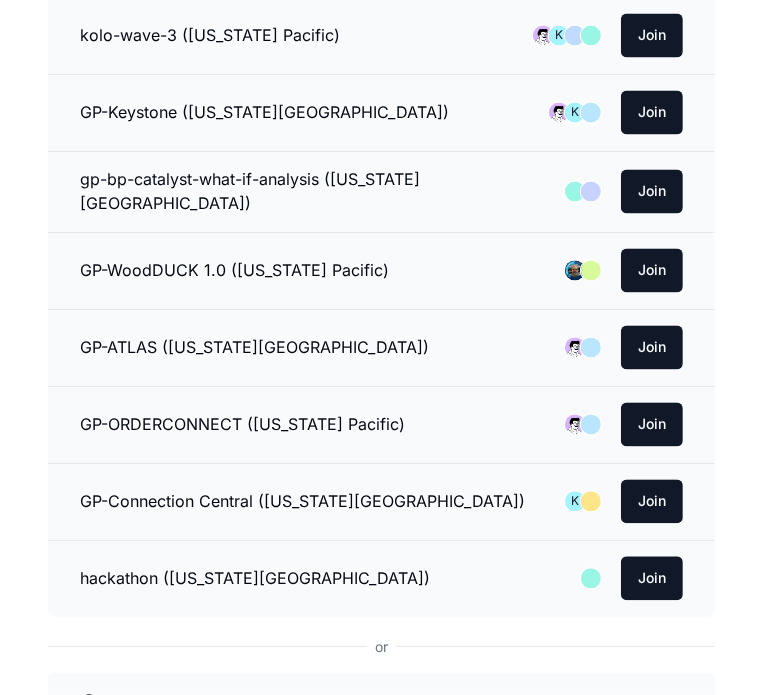 scroll, scrollTop: 1902, scrollLeft: 0, axis: vertical 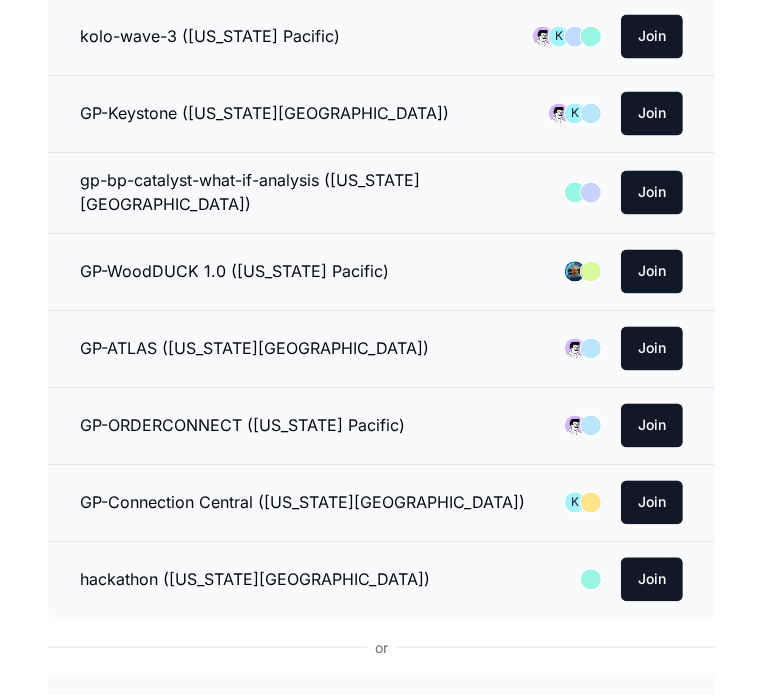 click on "GP-WoodDUCK 1.0 (Georgia Pacific) Join" 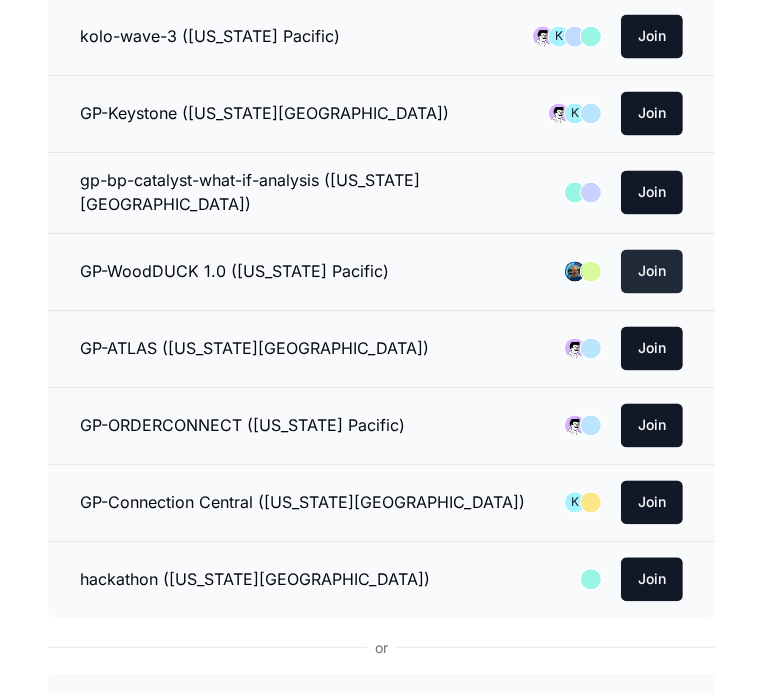 click on "Join" 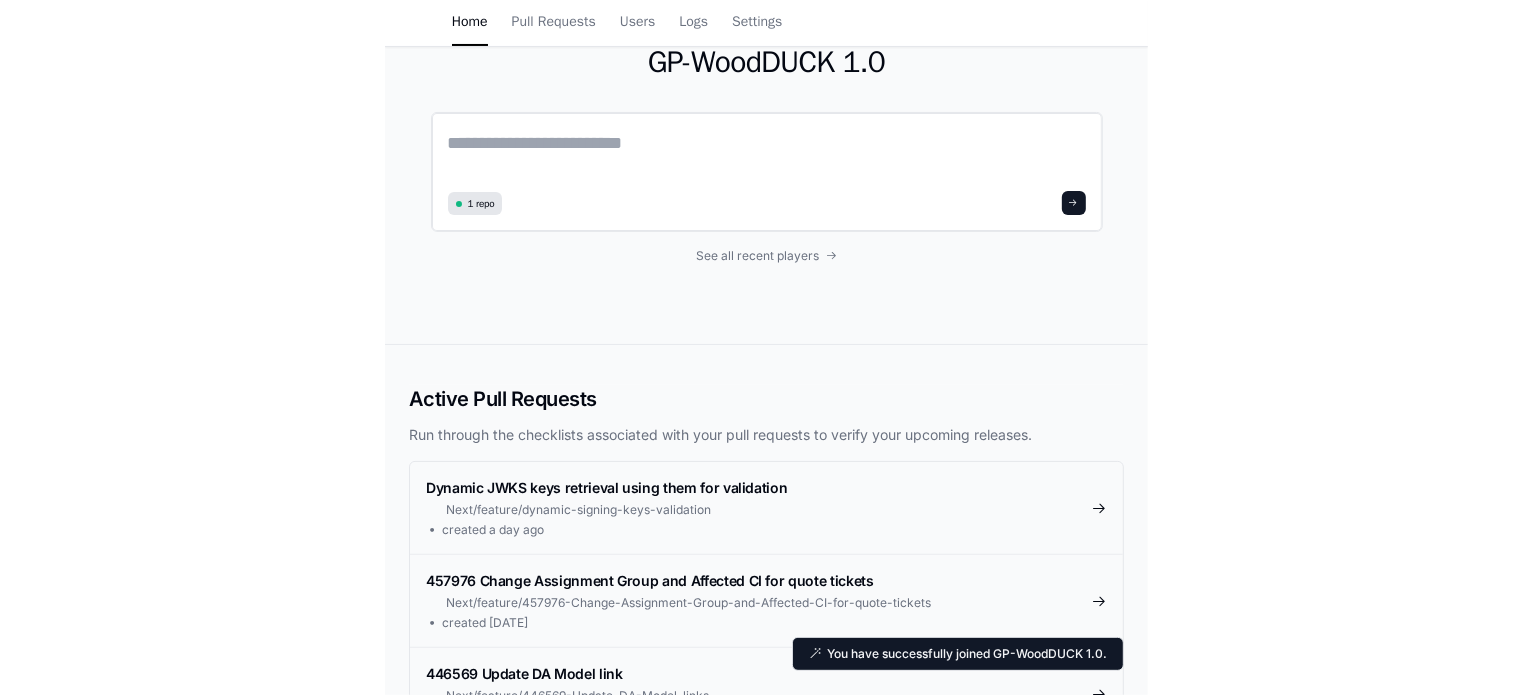 scroll, scrollTop: 0, scrollLeft: 0, axis: both 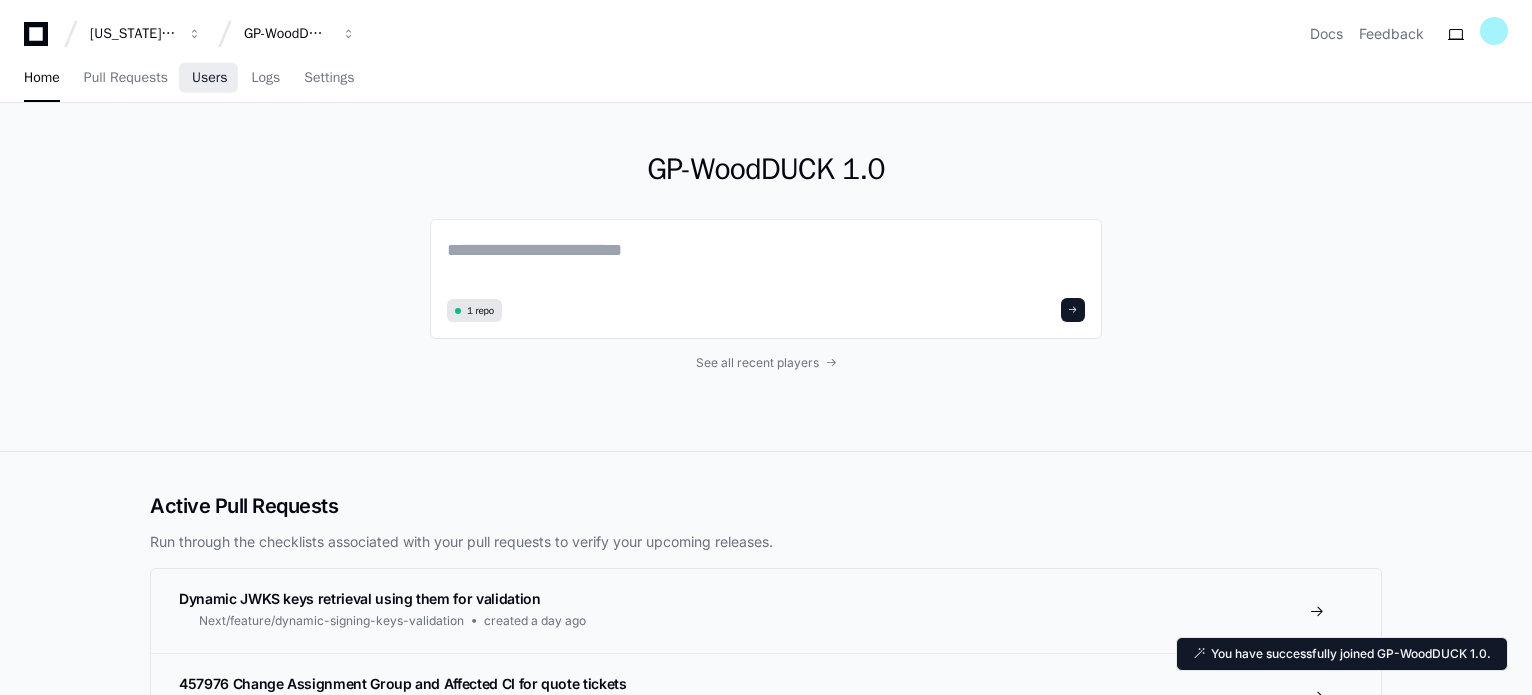 click on "Users" at bounding box center [210, 78] 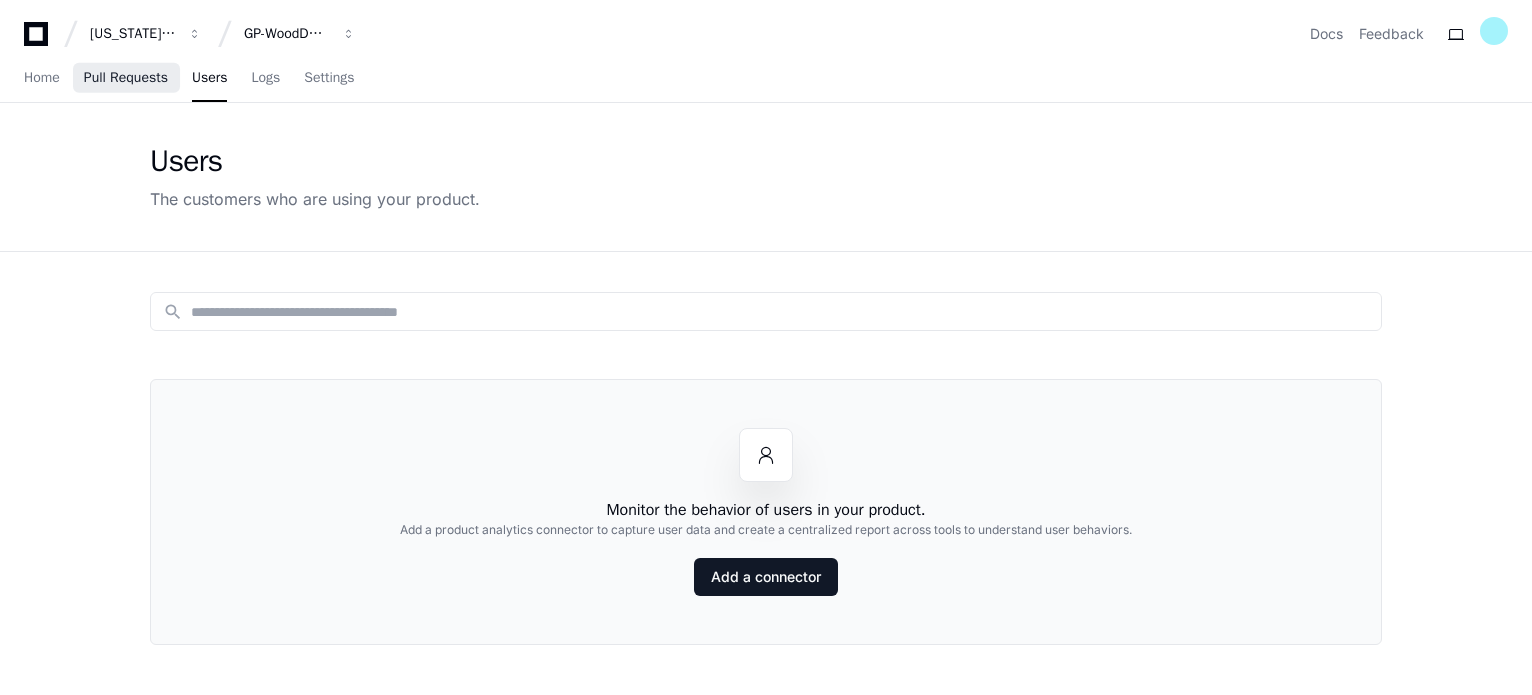 click on "Pull Requests" at bounding box center [126, 78] 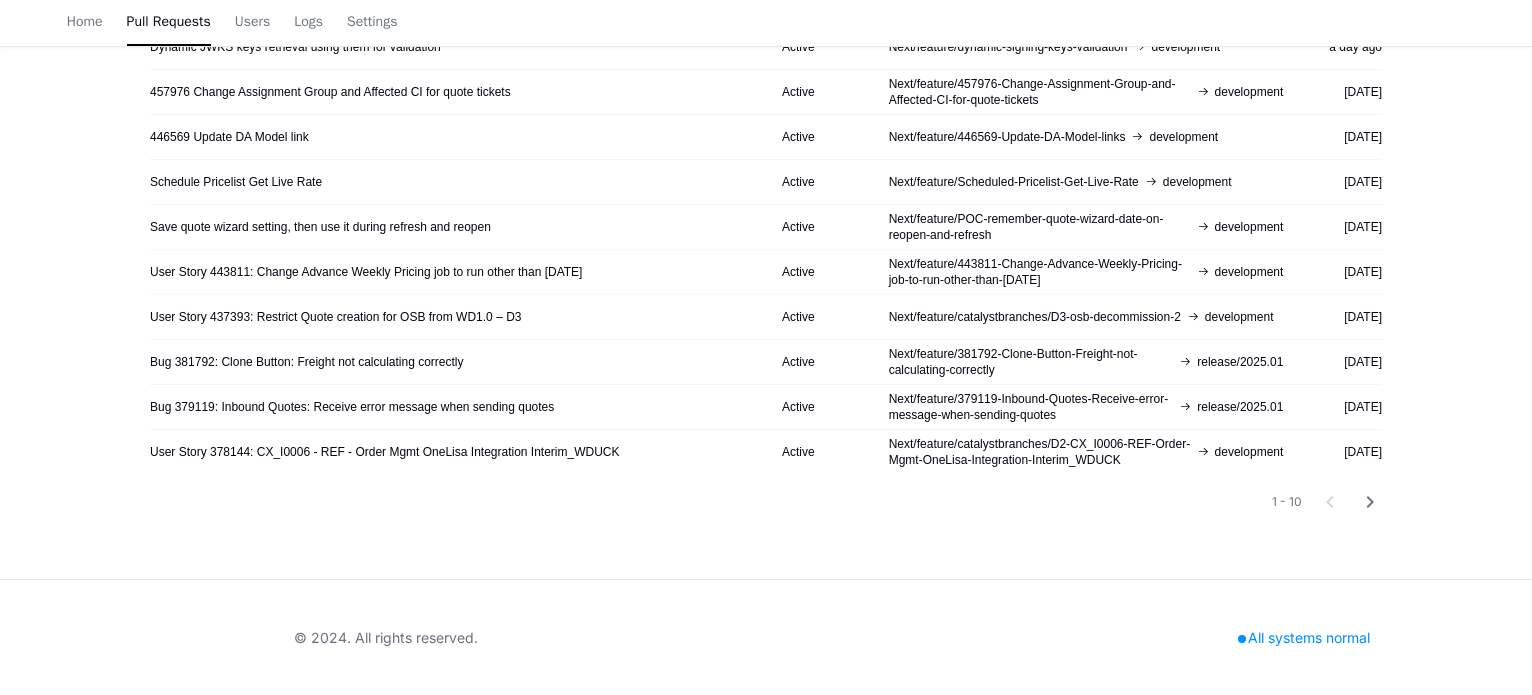 scroll, scrollTop: 0, scrollLeft: 0, axis: both 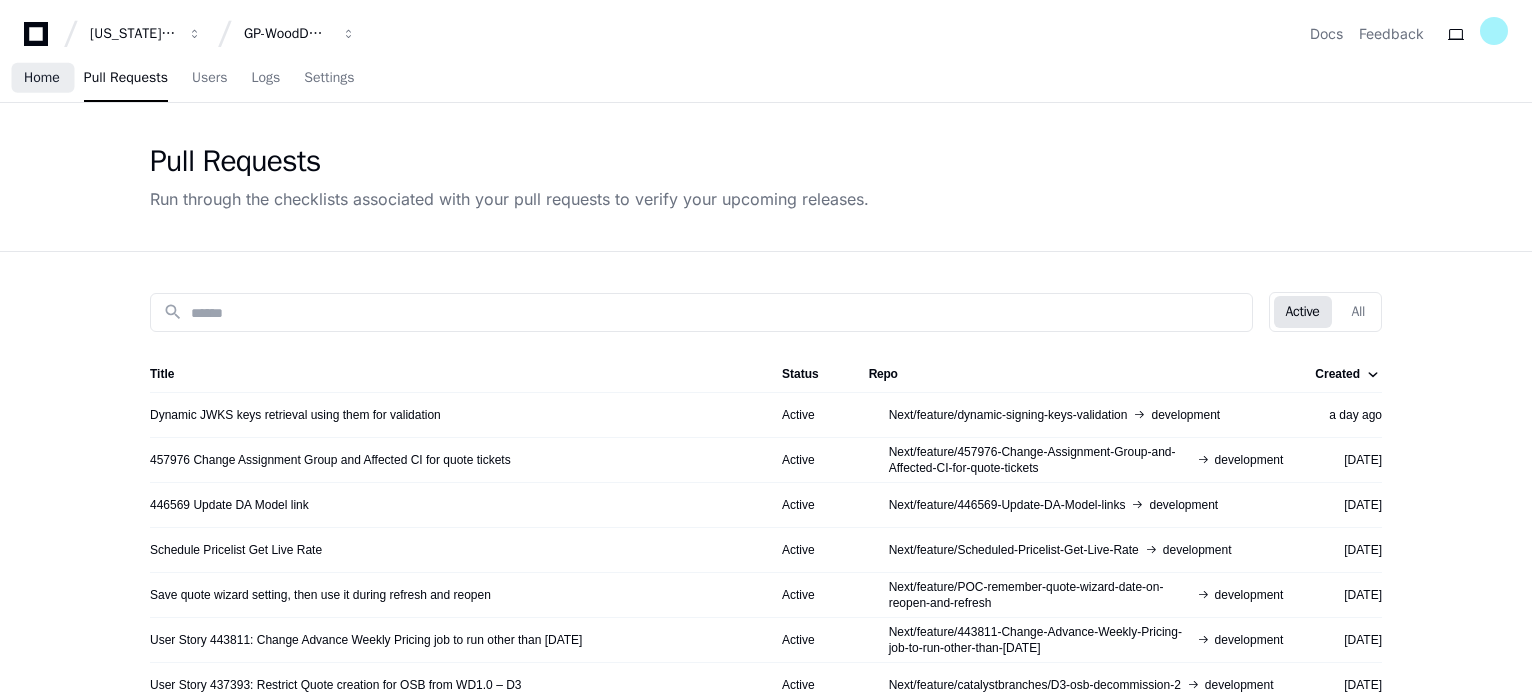 click on "Home" at bounding box center [42, 78] 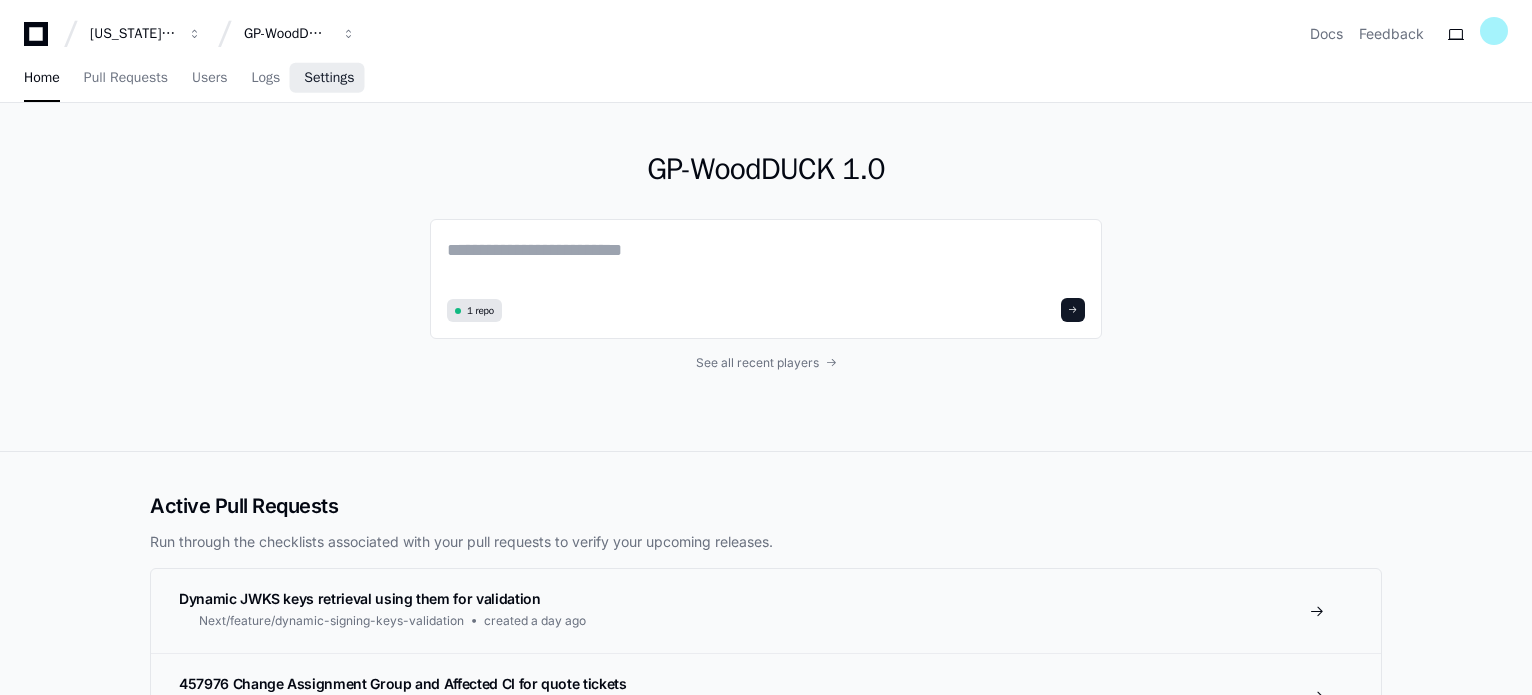 click on "Settings" at bounding box center [329, 78] 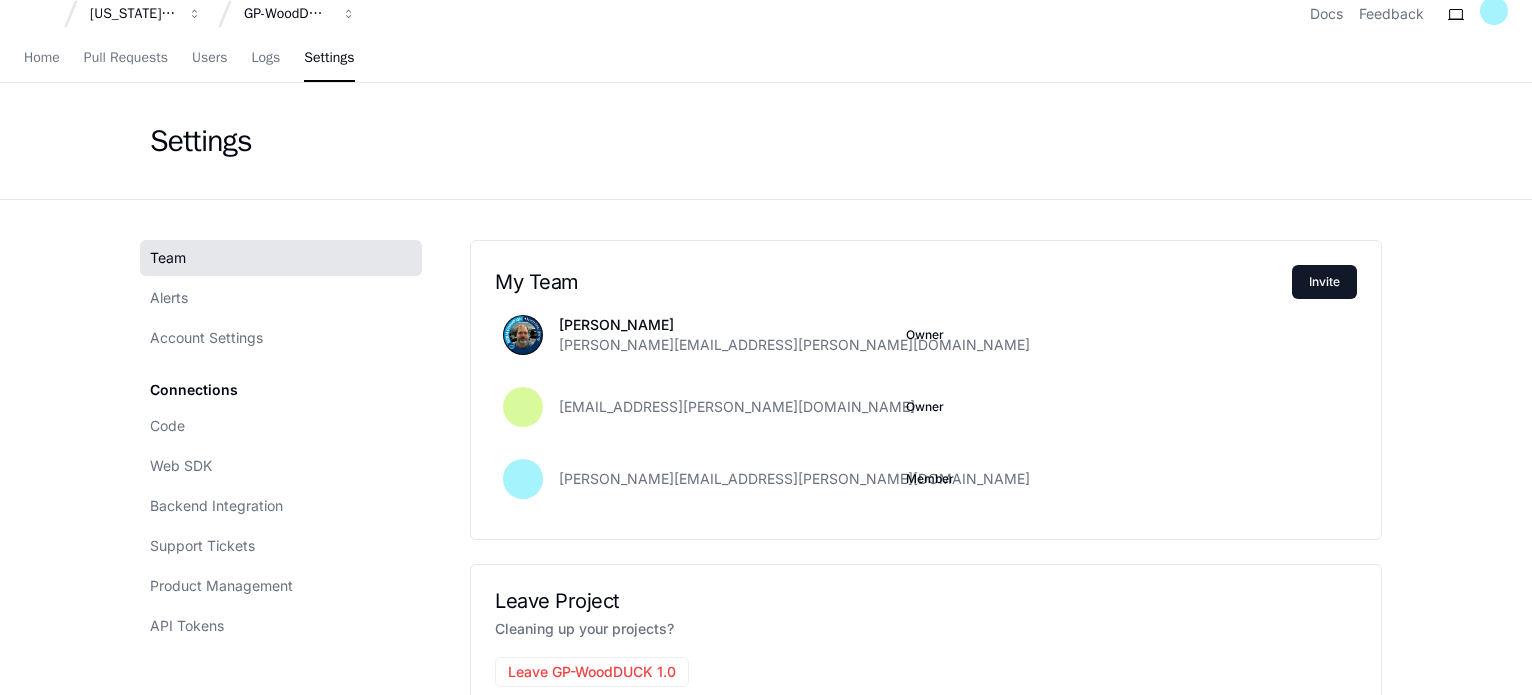 scroll, scrollTop: 15, scrollLeft: 0, axis: vertical 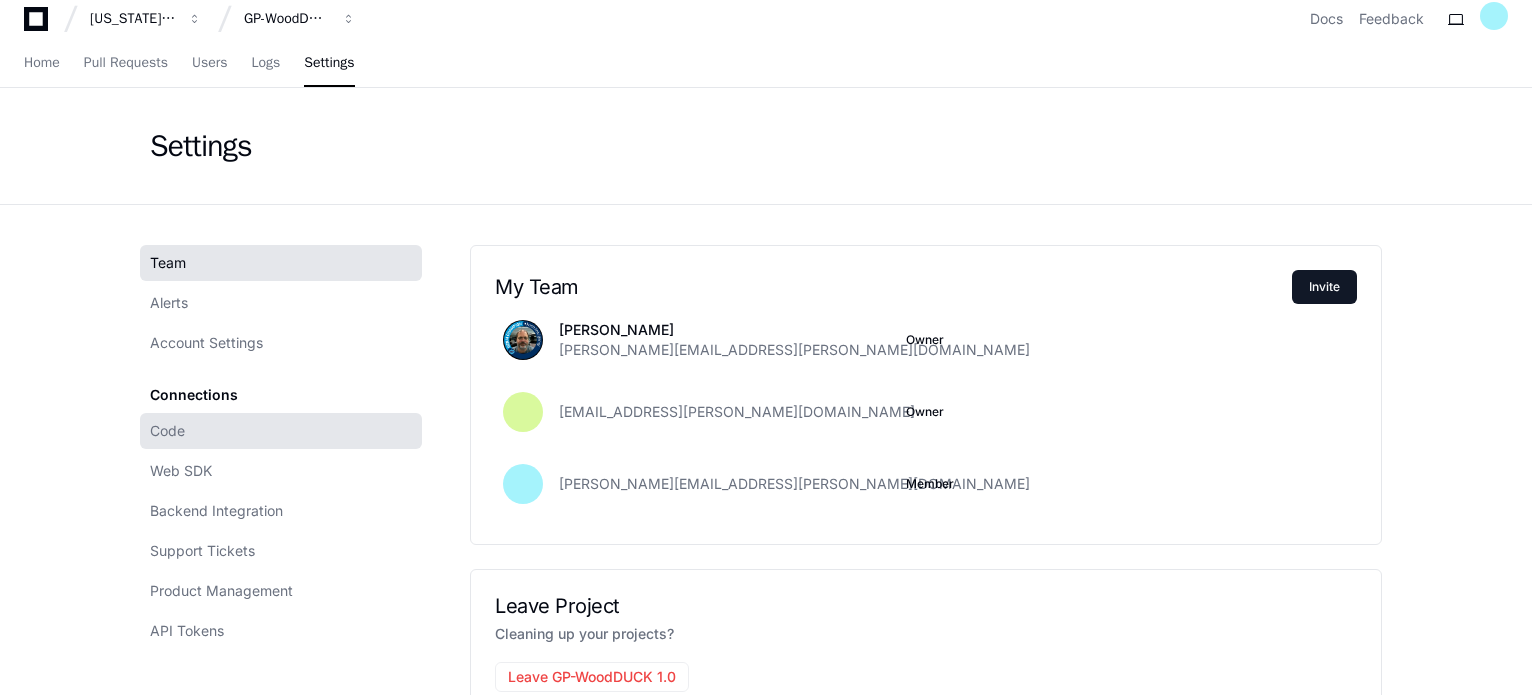 click on "Code" 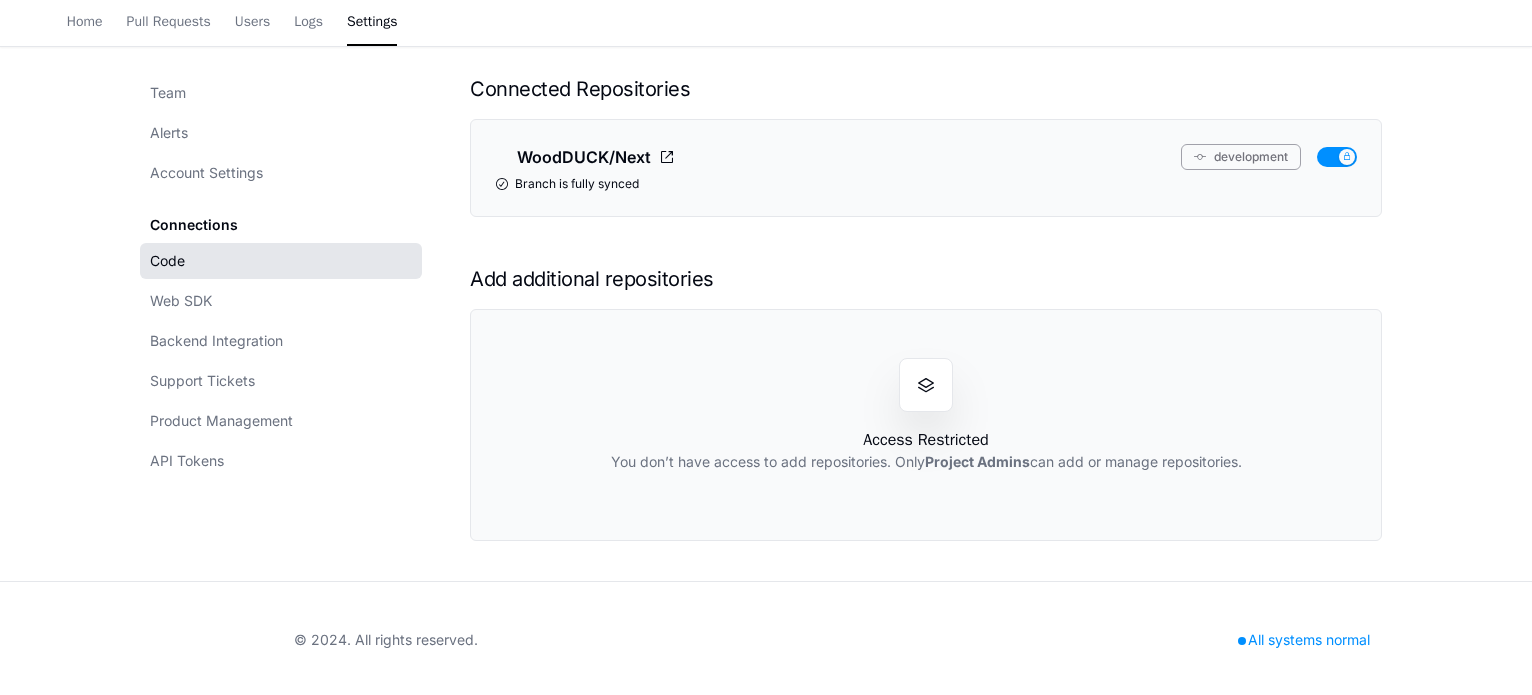 scroll, scrollTop: 0, scrollLeft: 0, axis: both 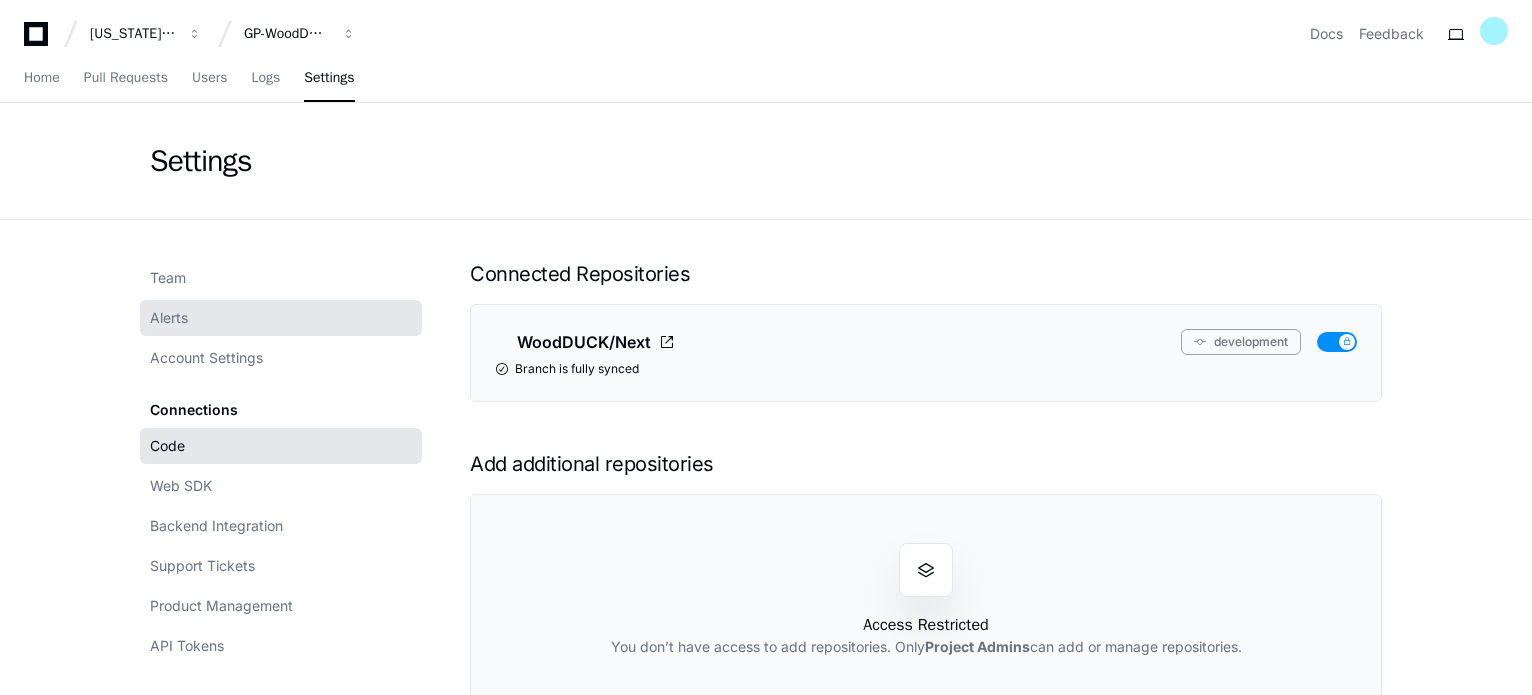 click on "Alerts" 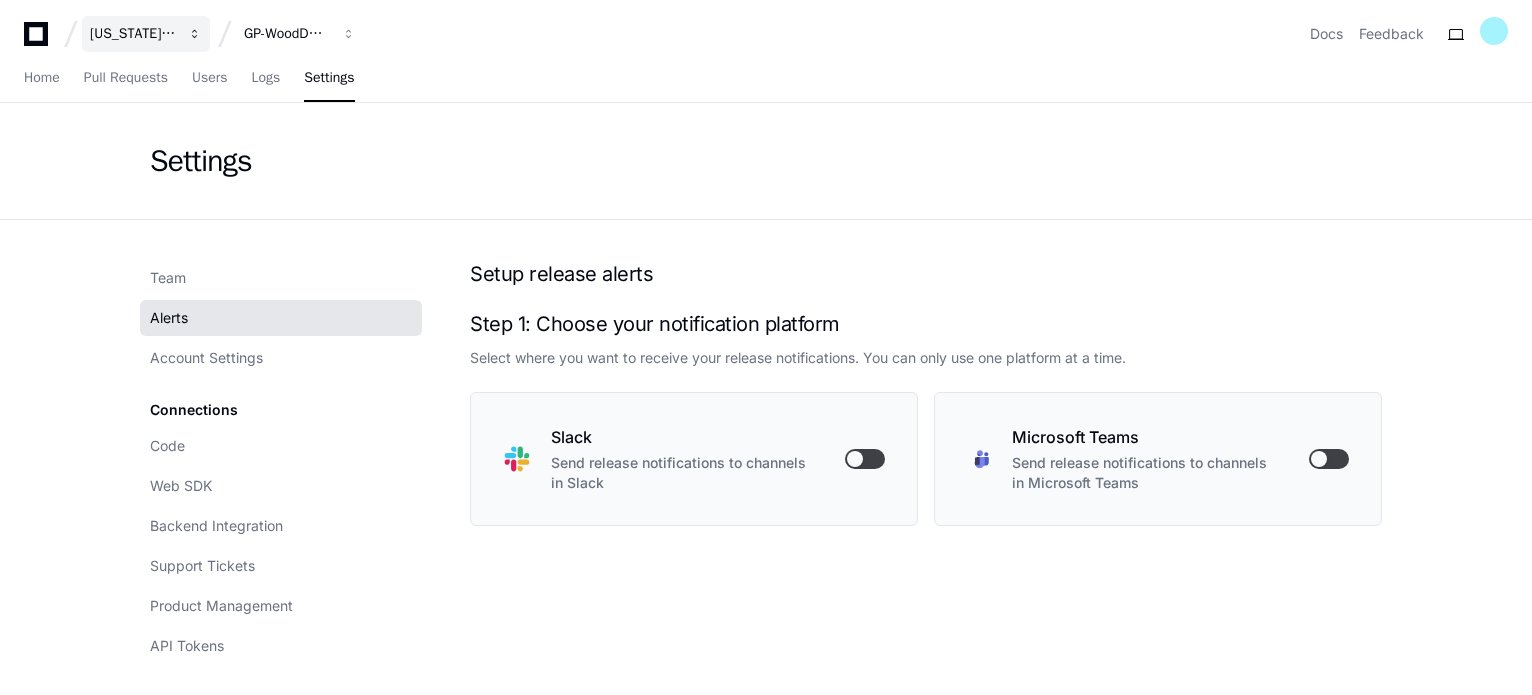 click on "[US_STATE] Pacific" at bounding box center [133, 34] 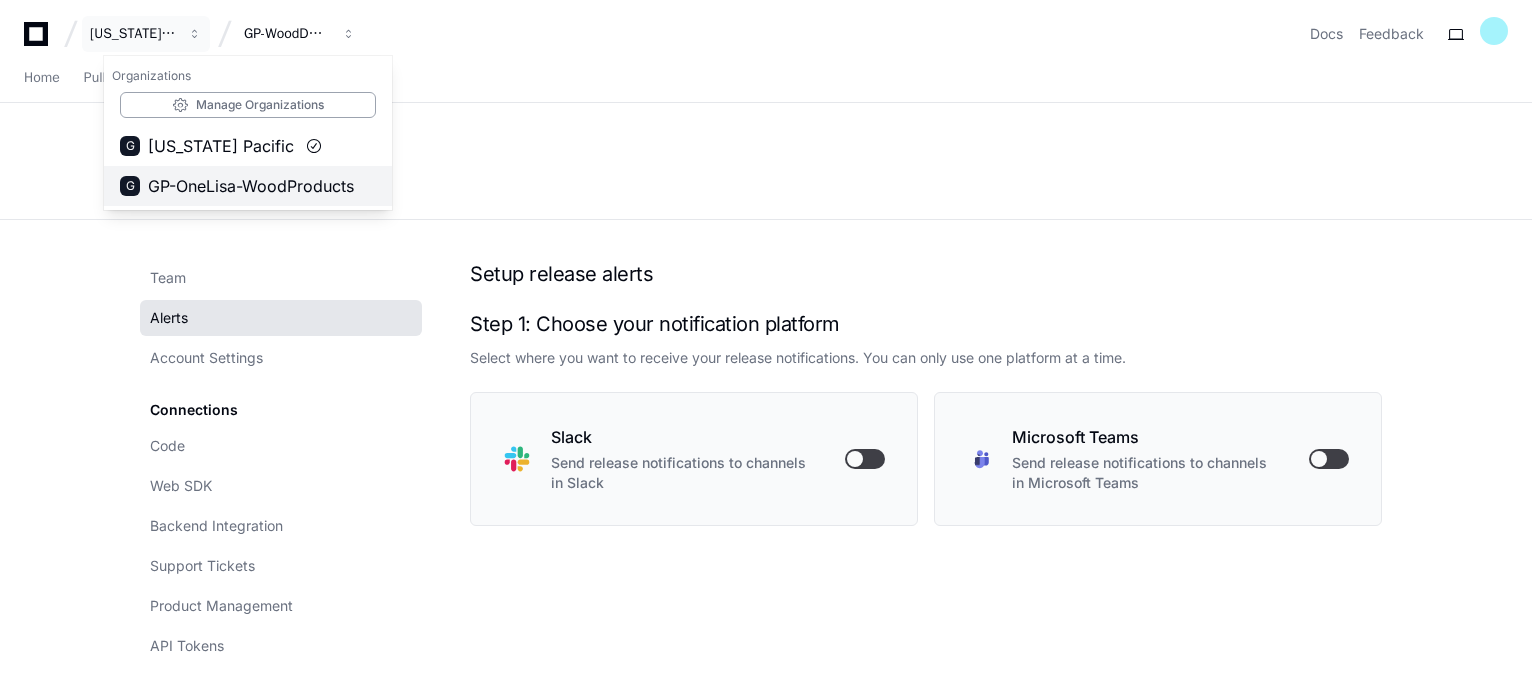 click on "GP-OneLisa-WoodProducts" at bounding box center (251, 186) 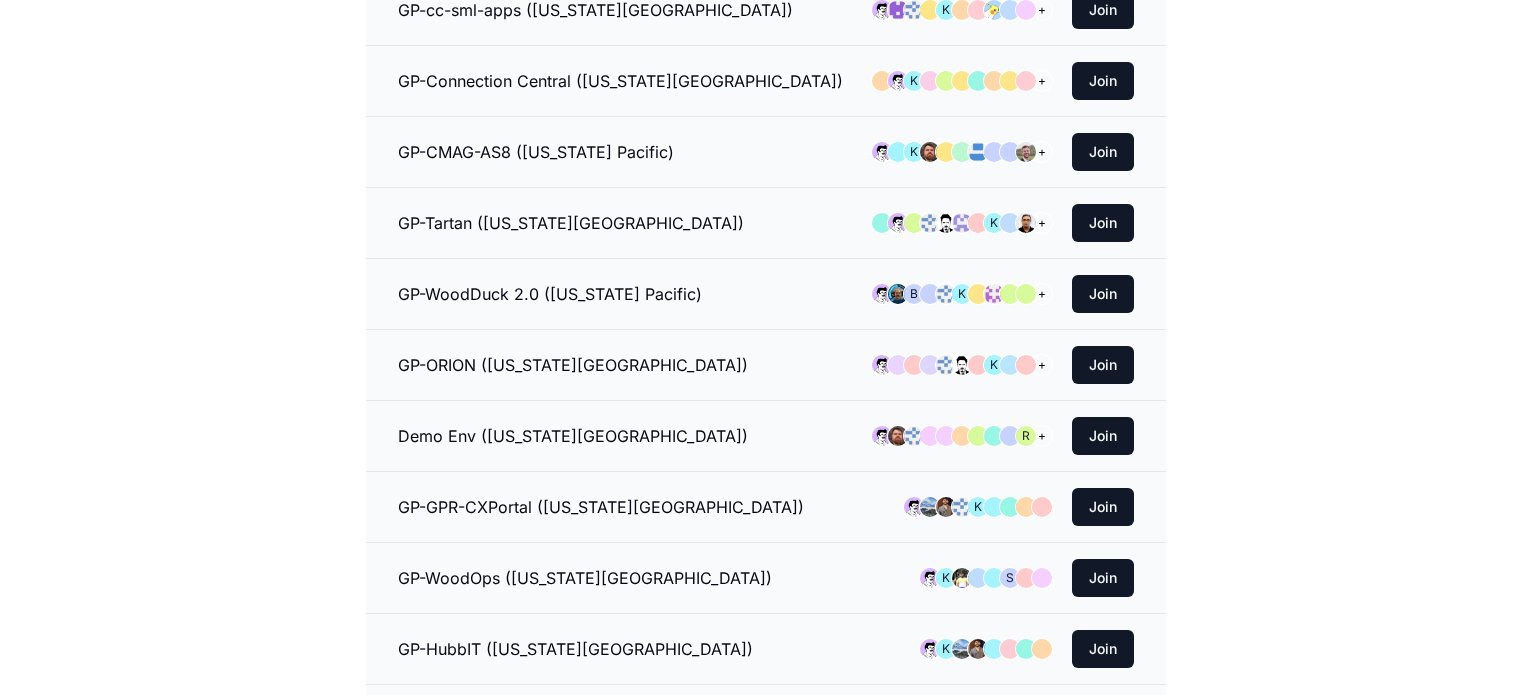 scroll, scrollTop: 407, scrollLeft: 0, axis: vertical 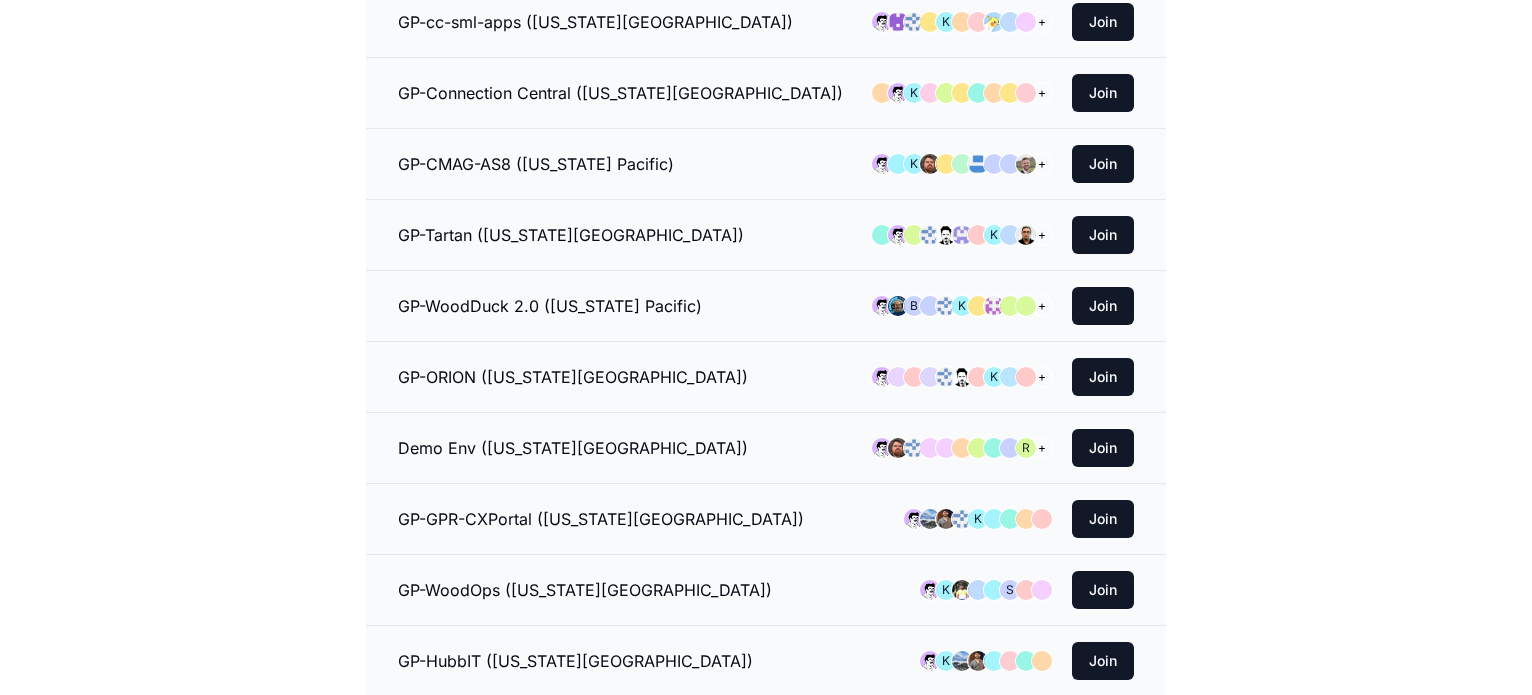 click on "GP-WoodDuck 2.0 ([US_STATE] Pacific)" 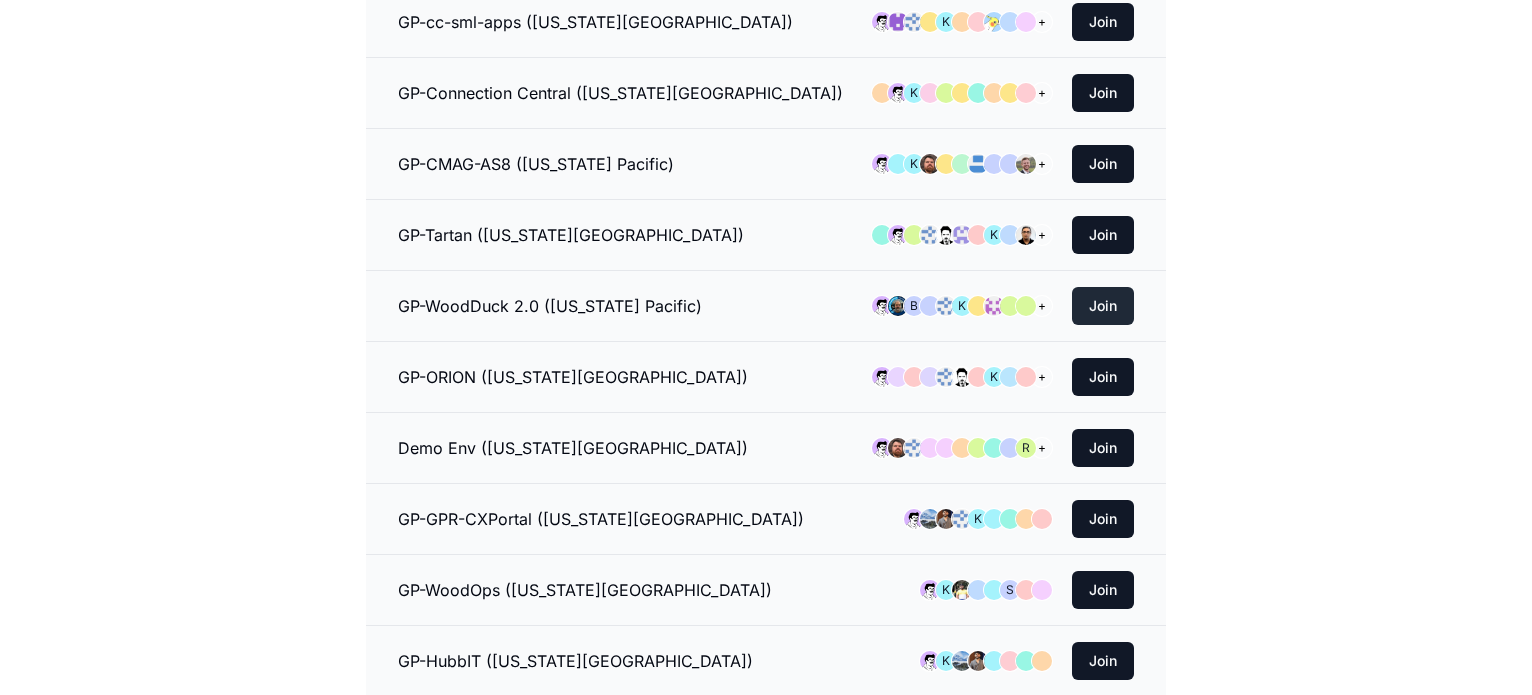 click on "Join" 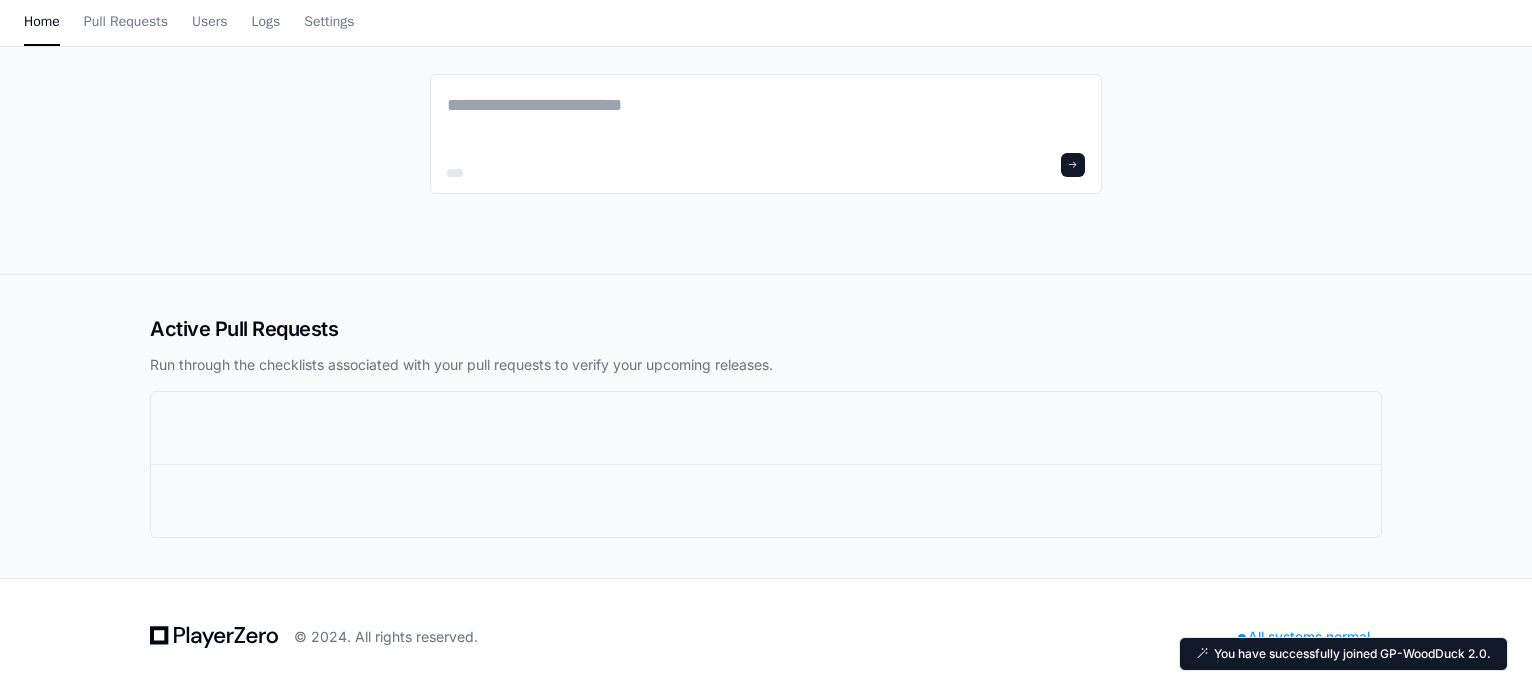 scroll, scrollTop: 0, scrollLeft: 0, axis: both 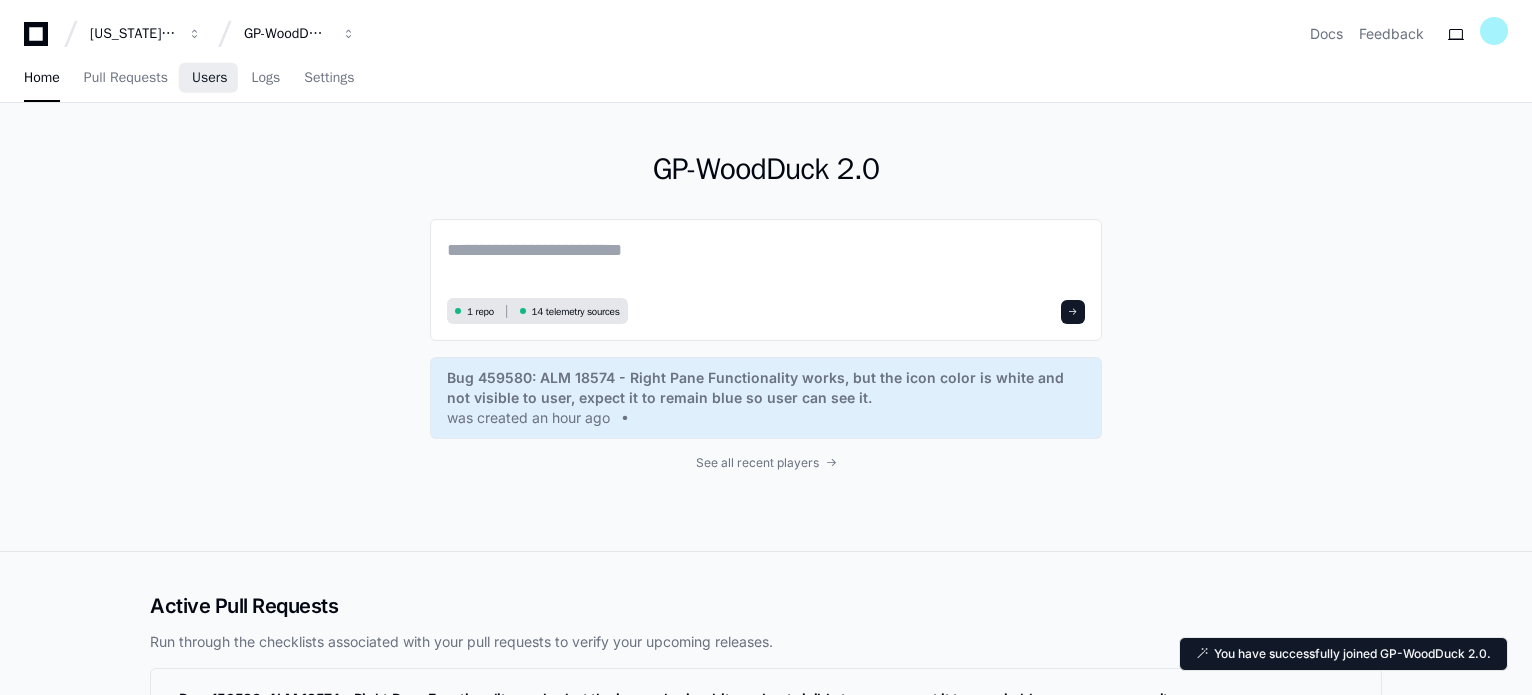 click on "Users" at bounding box center [210, 79] 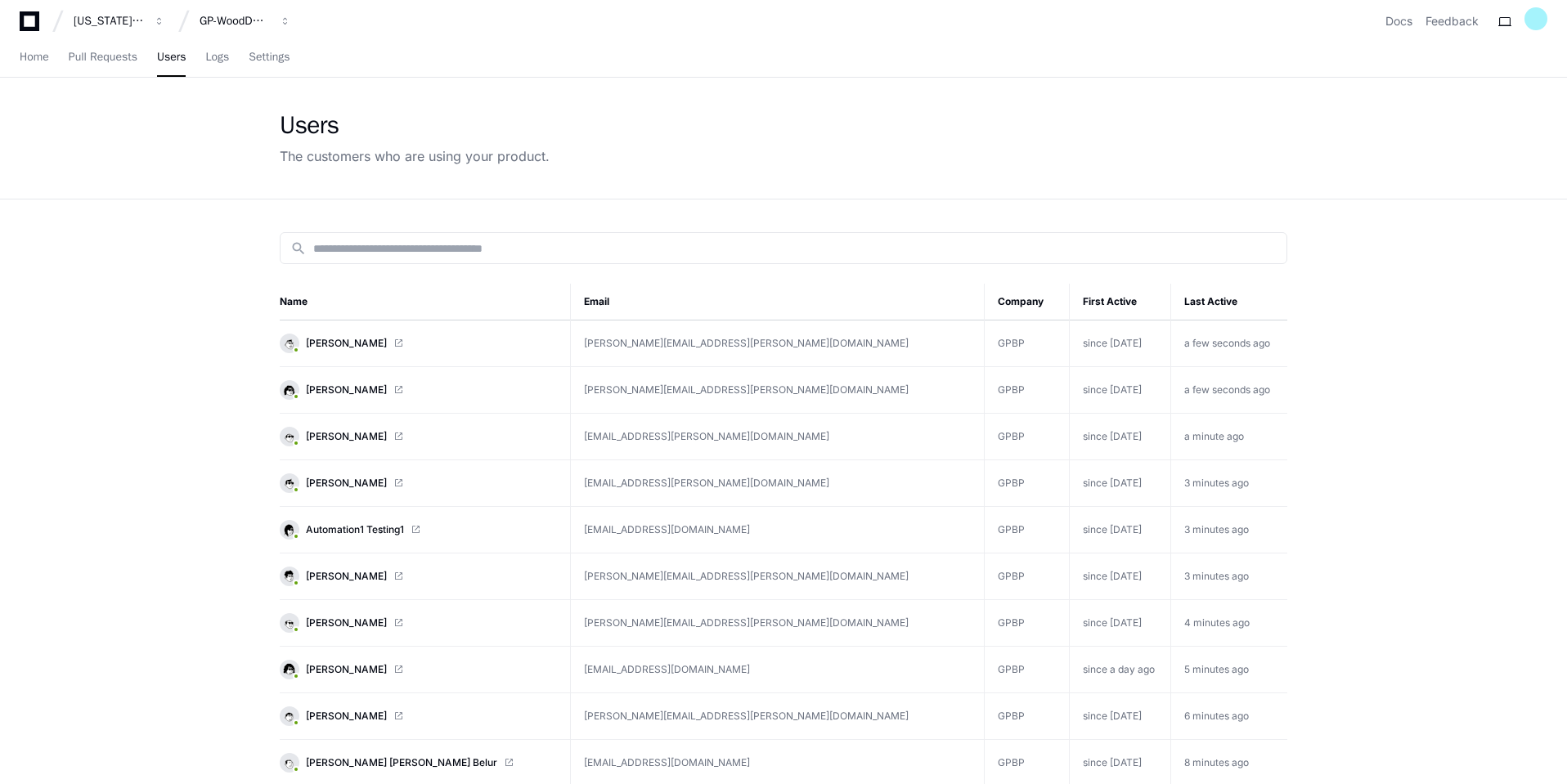 scroll, scrollTop: 0, scrollLeft: 0, axis: both 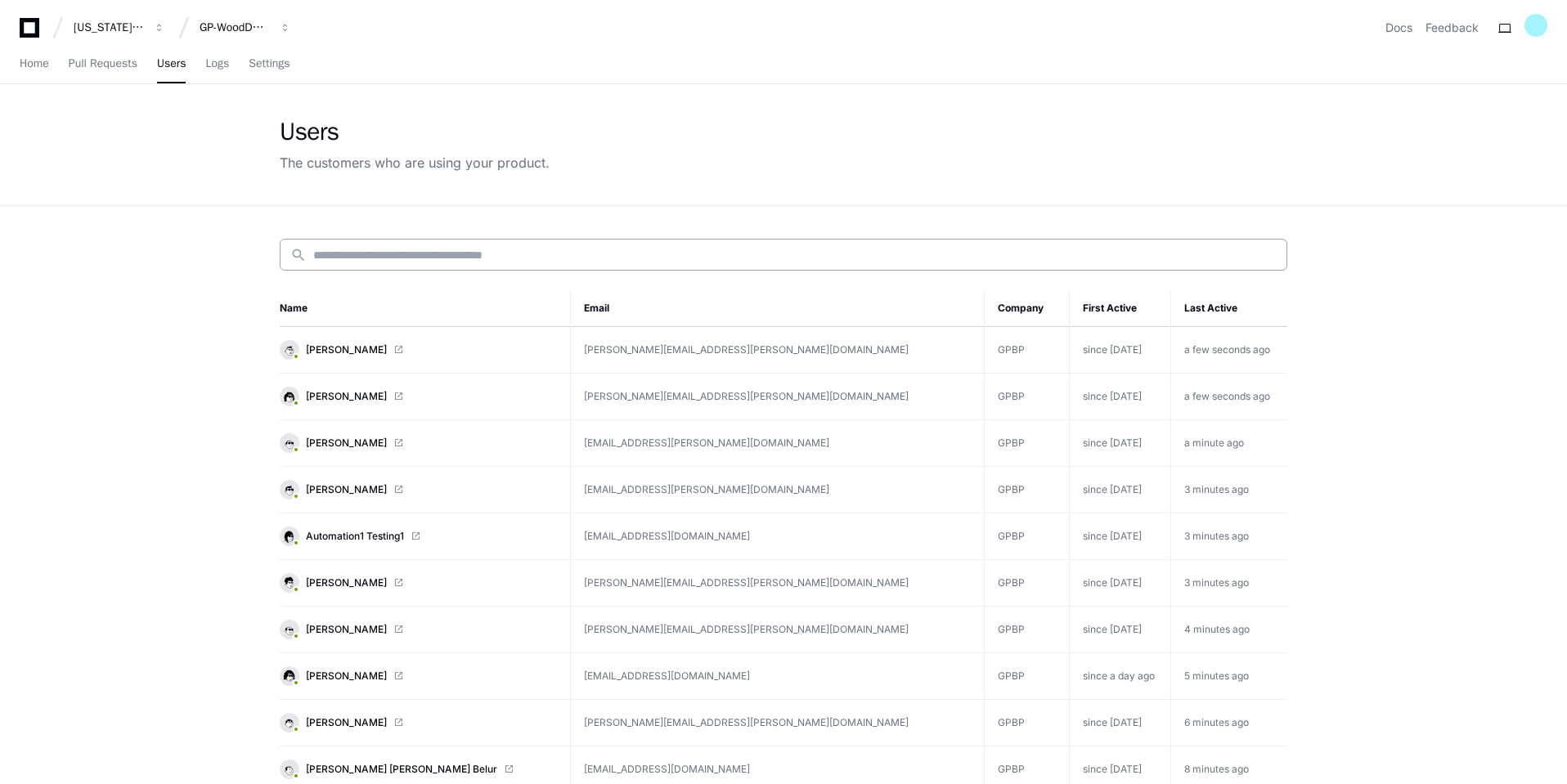 click on "search" 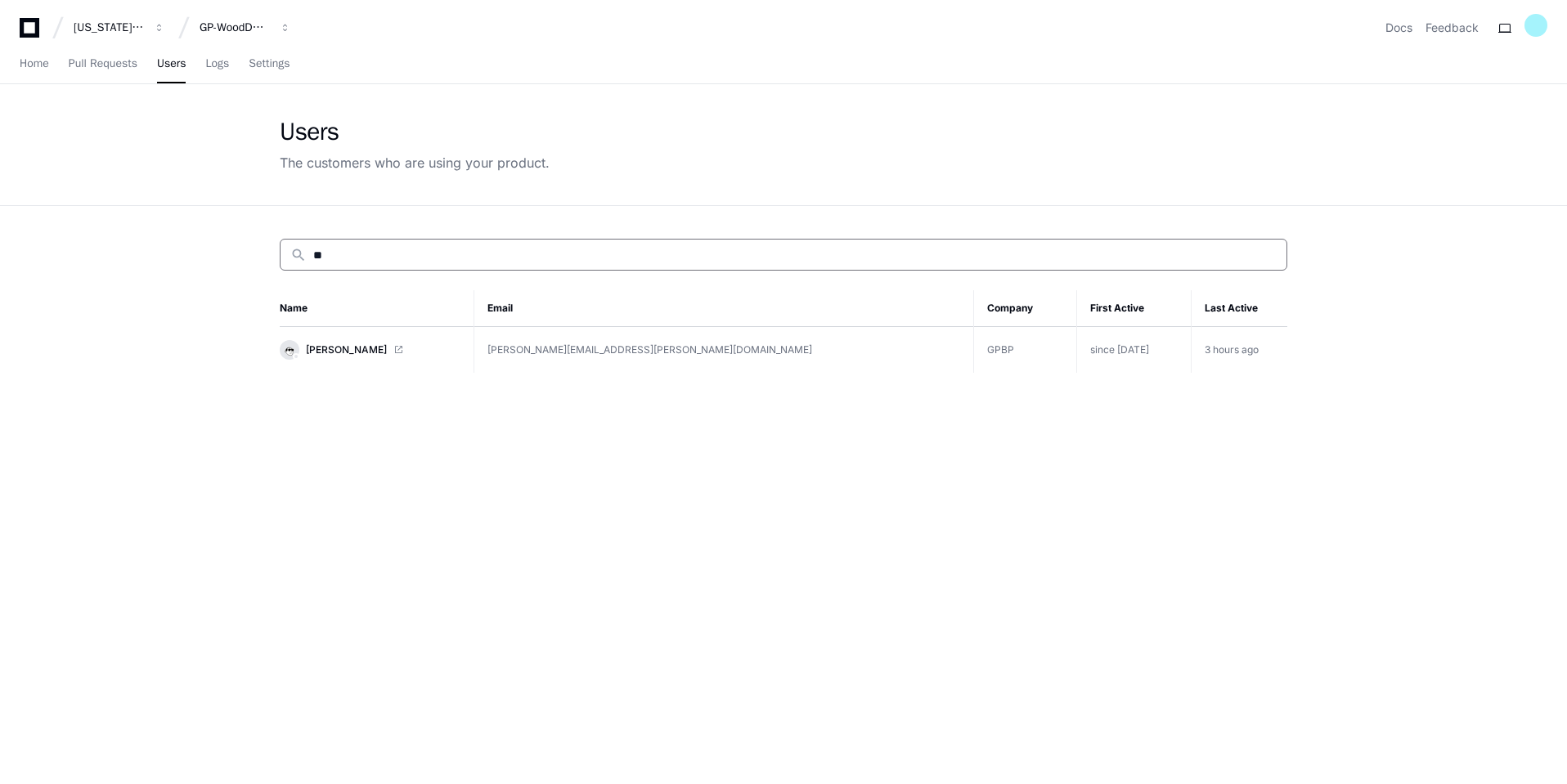 type on "*" 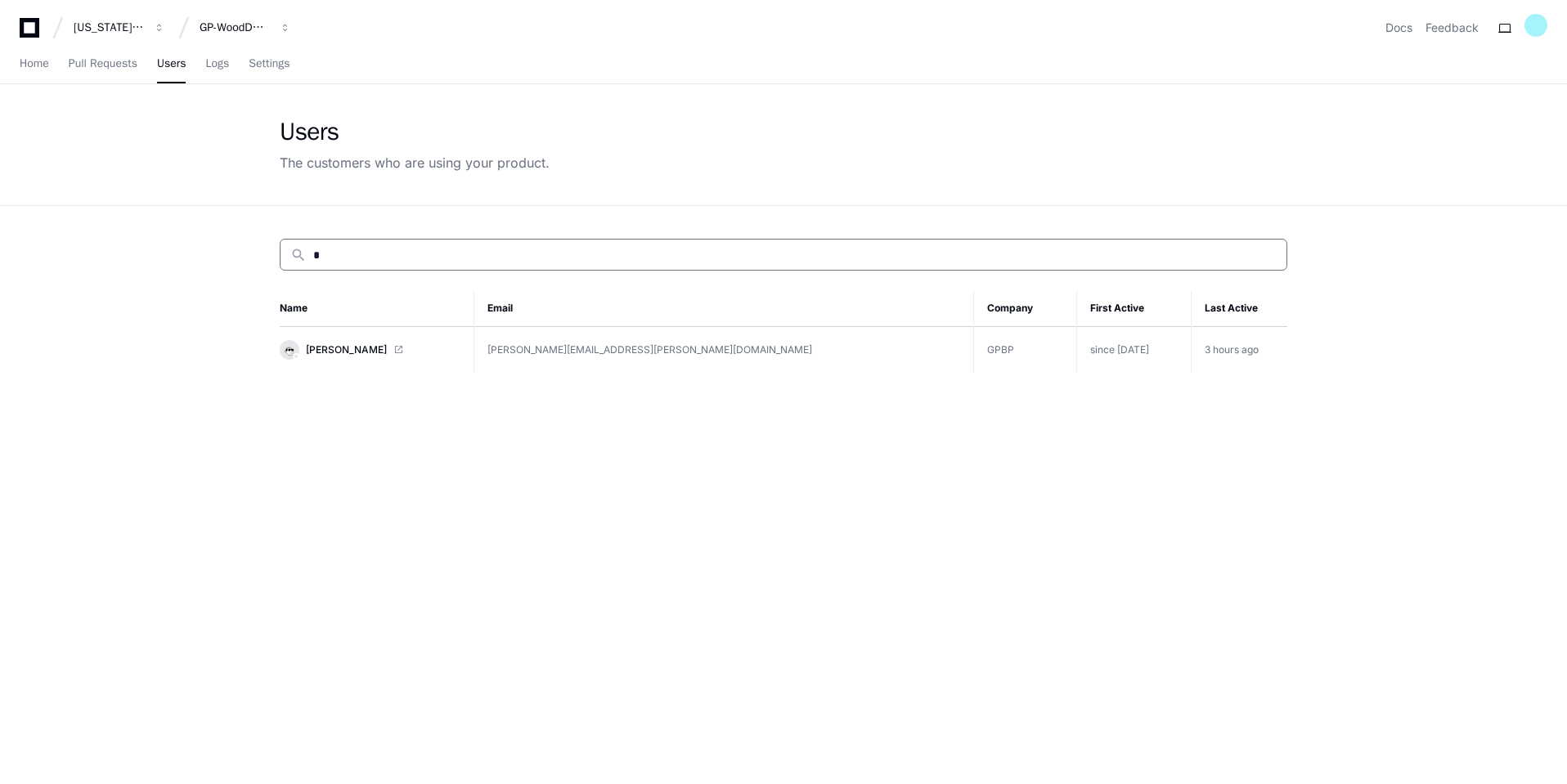 type 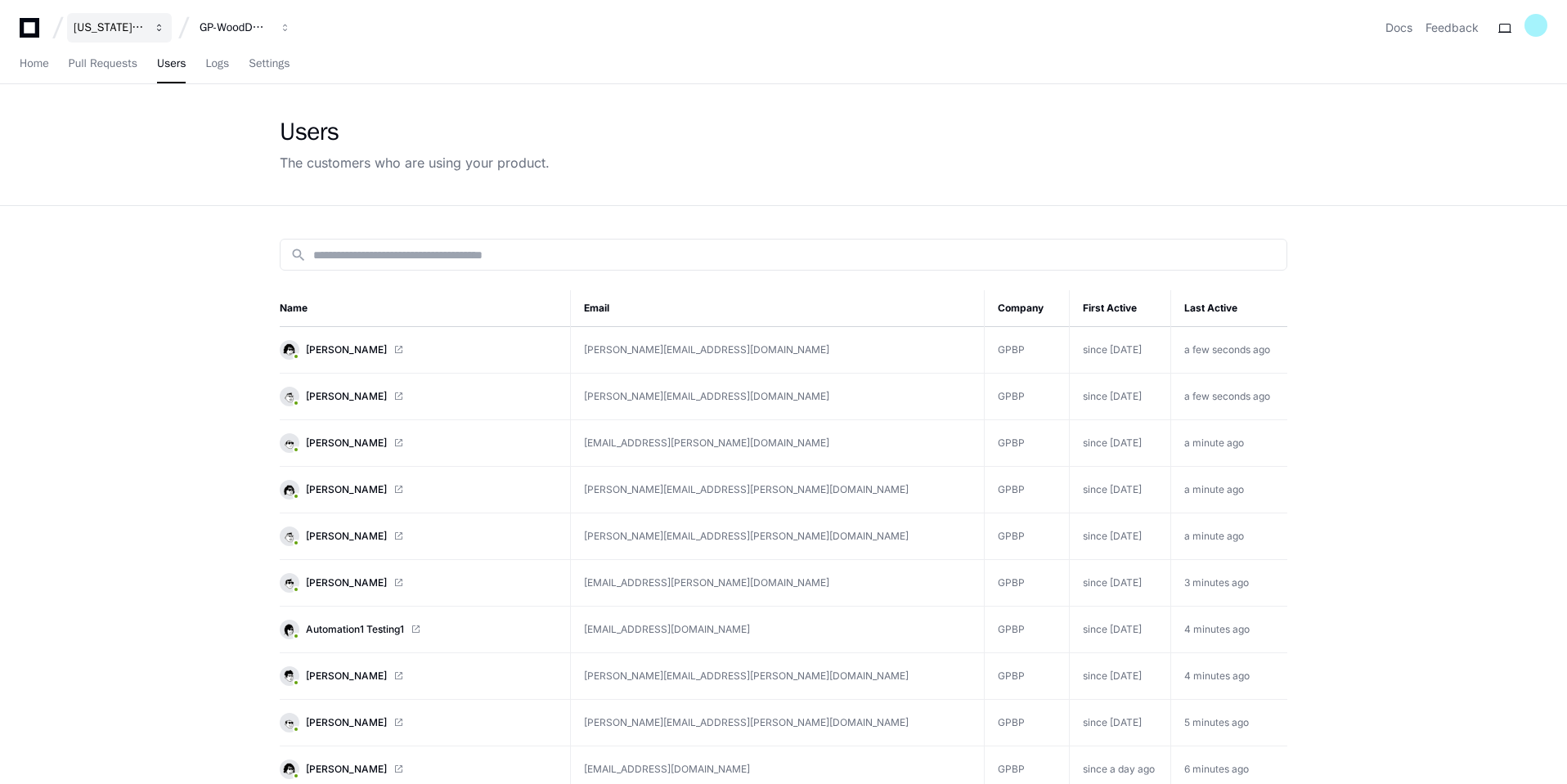 click on "[US_STATE] Pacific" at bounding box center (109, 28) 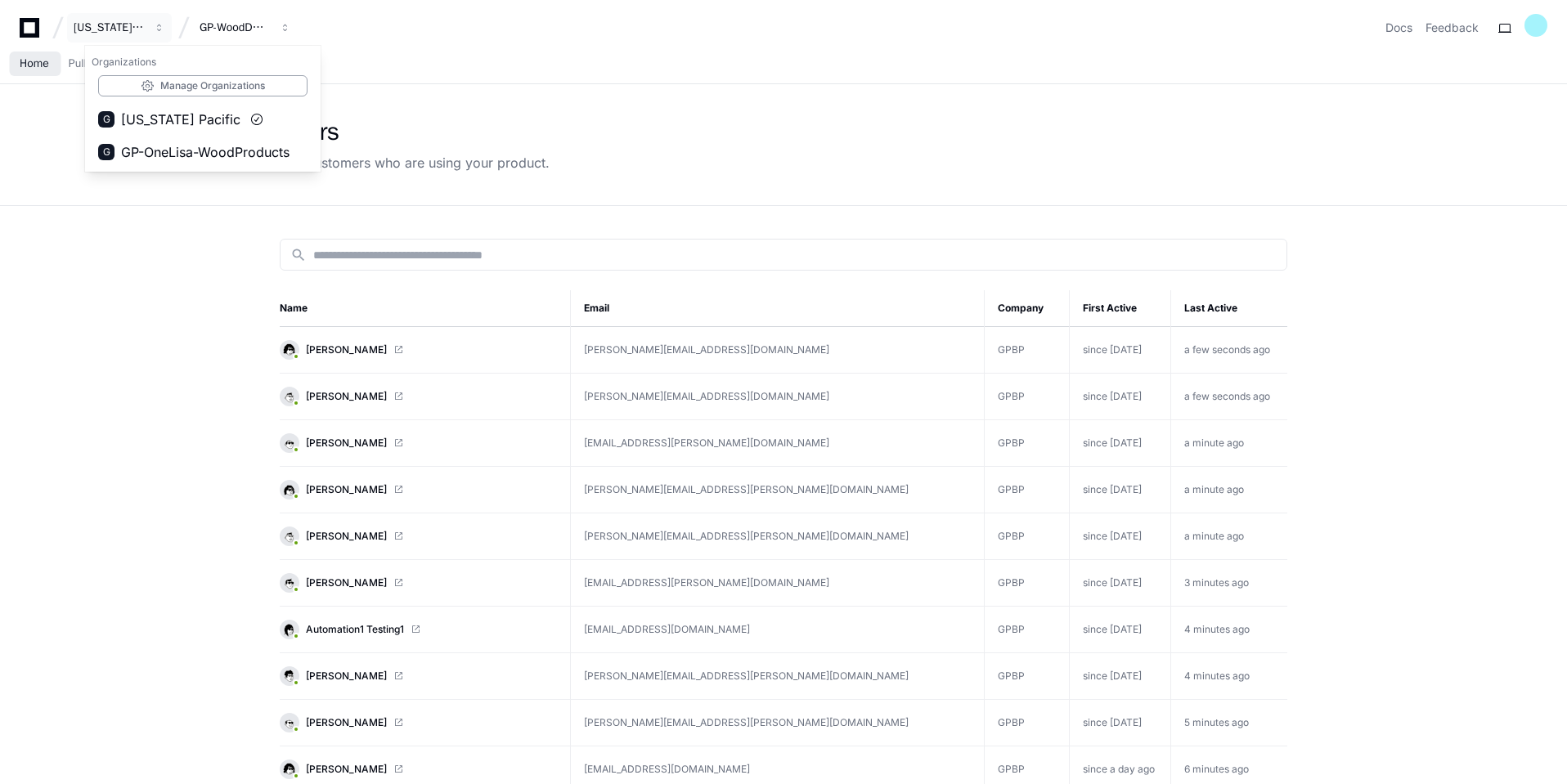 click on "Home" at bounding box center (34, 65) 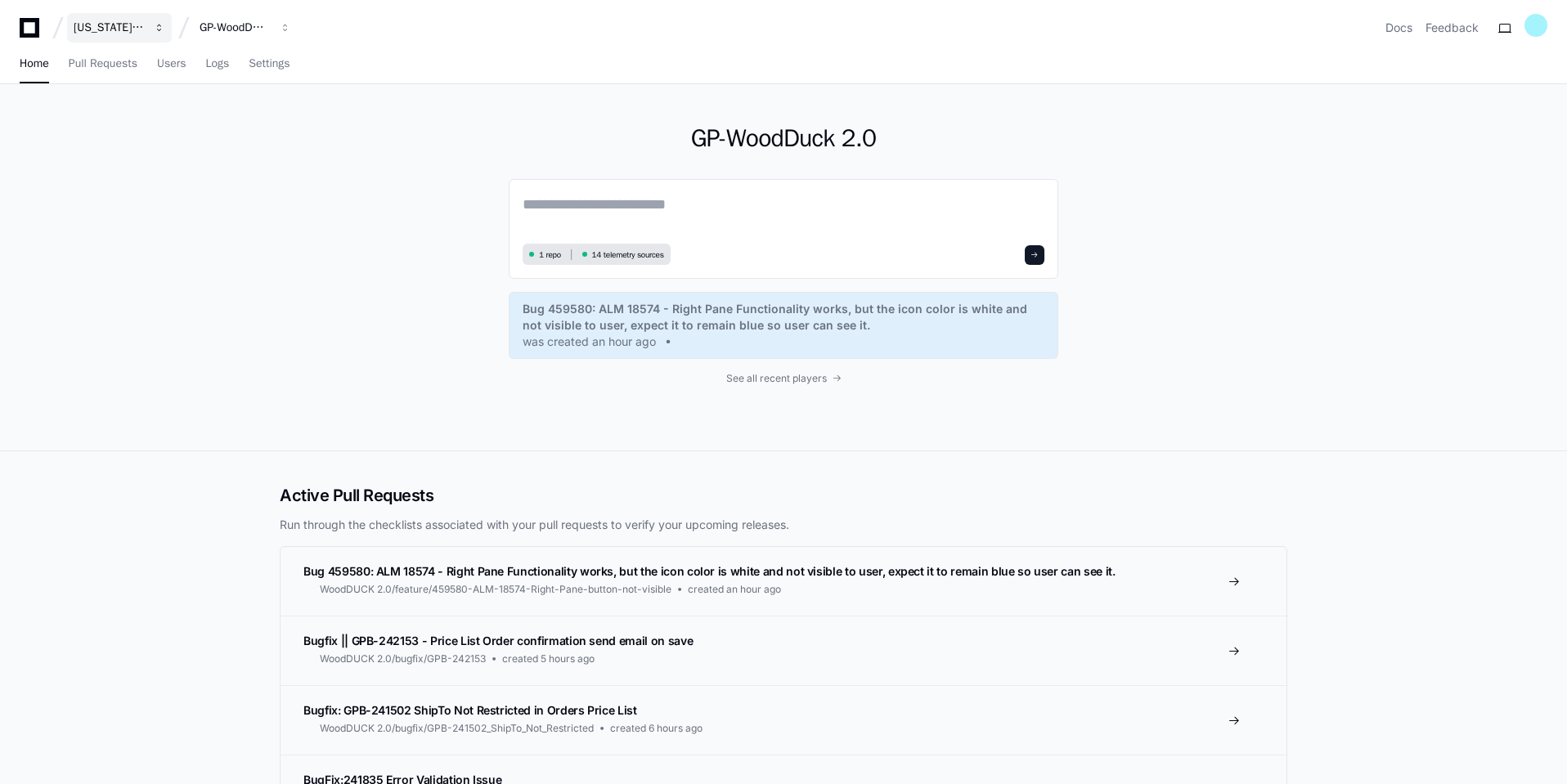 click on "[US_STATE] Pacific" at bounding box center [109, 28] 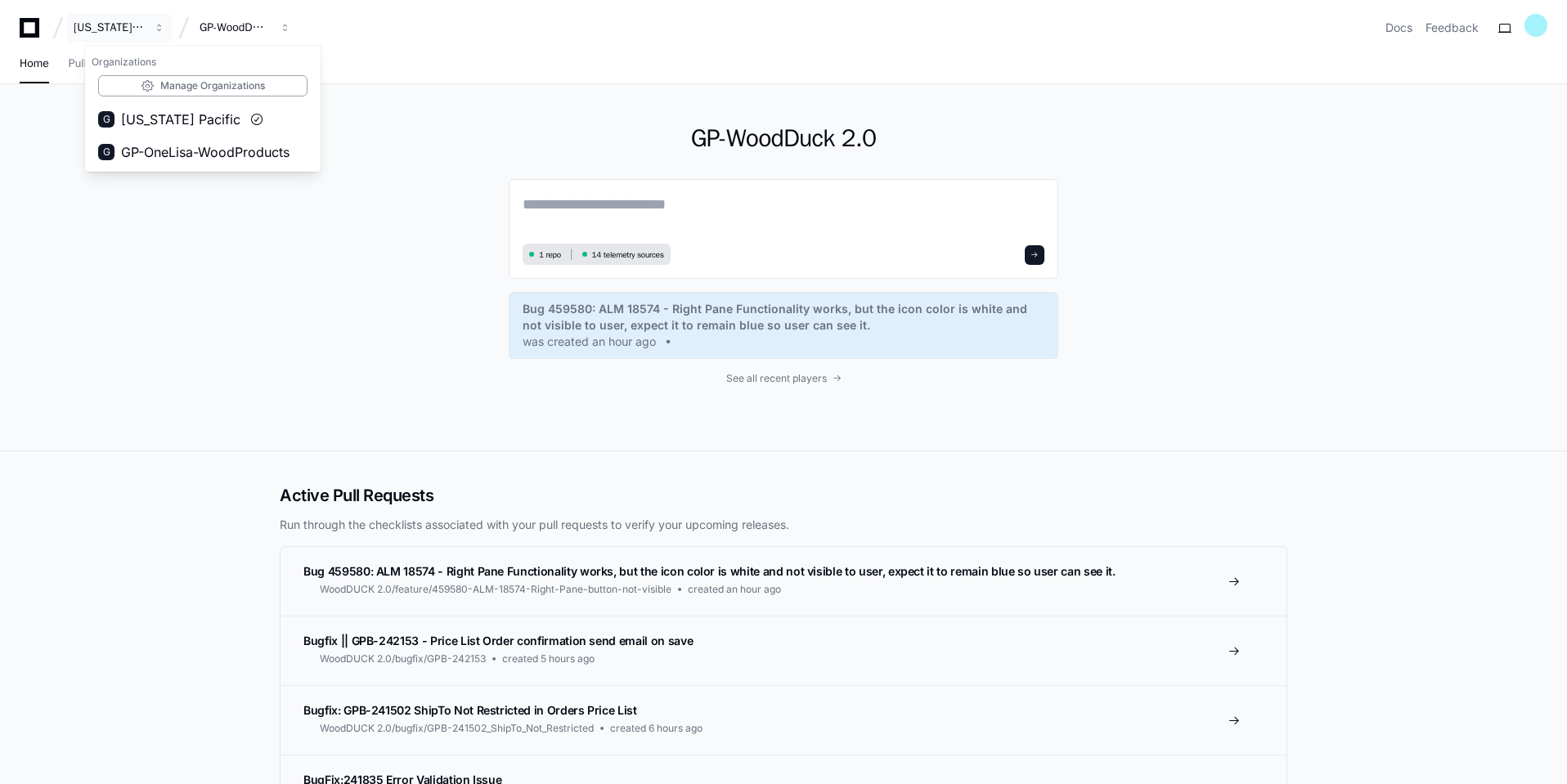 click 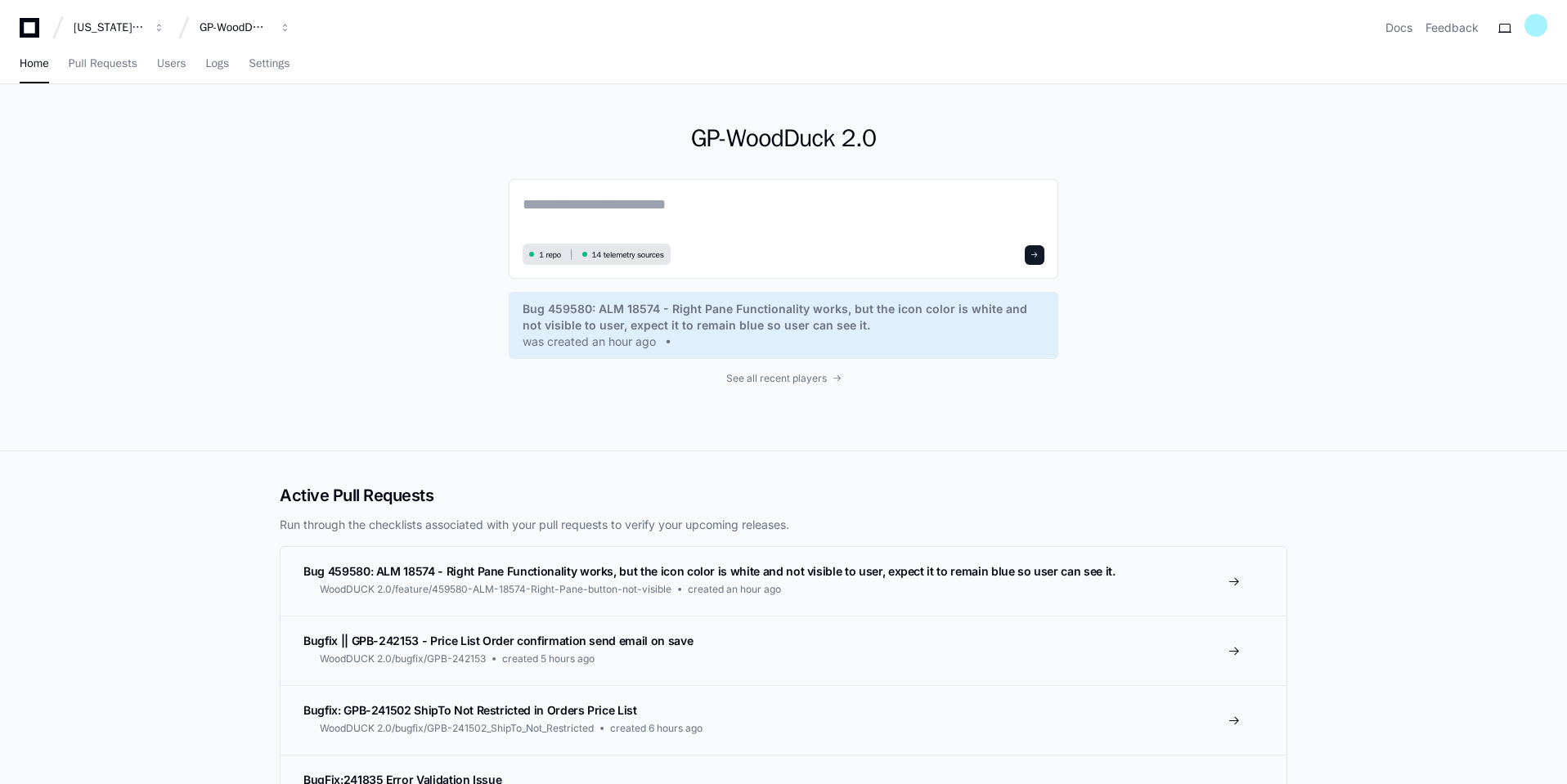 click 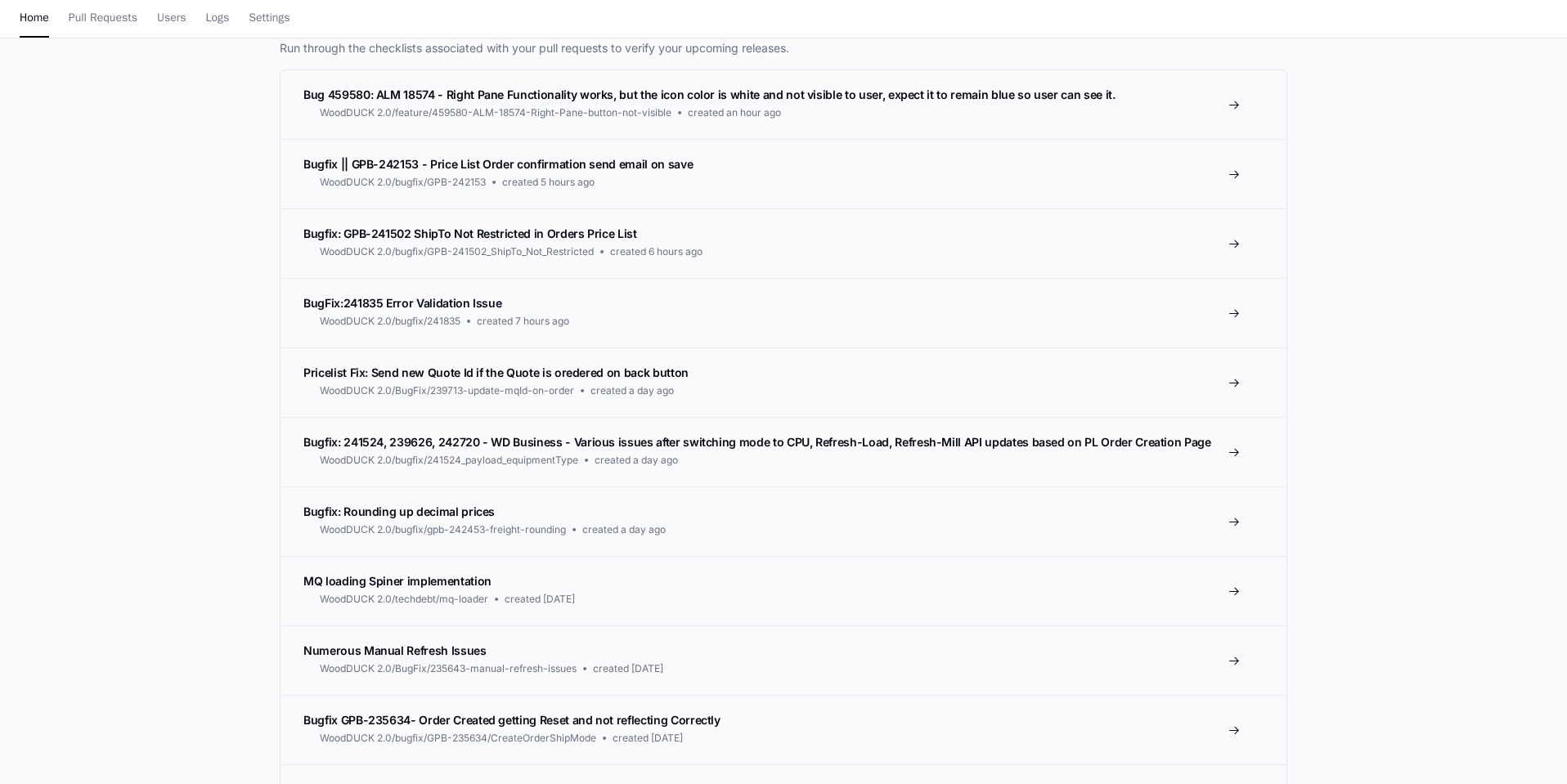 scroll, scrollTop: 0, scrollLeft: 0, axis: both 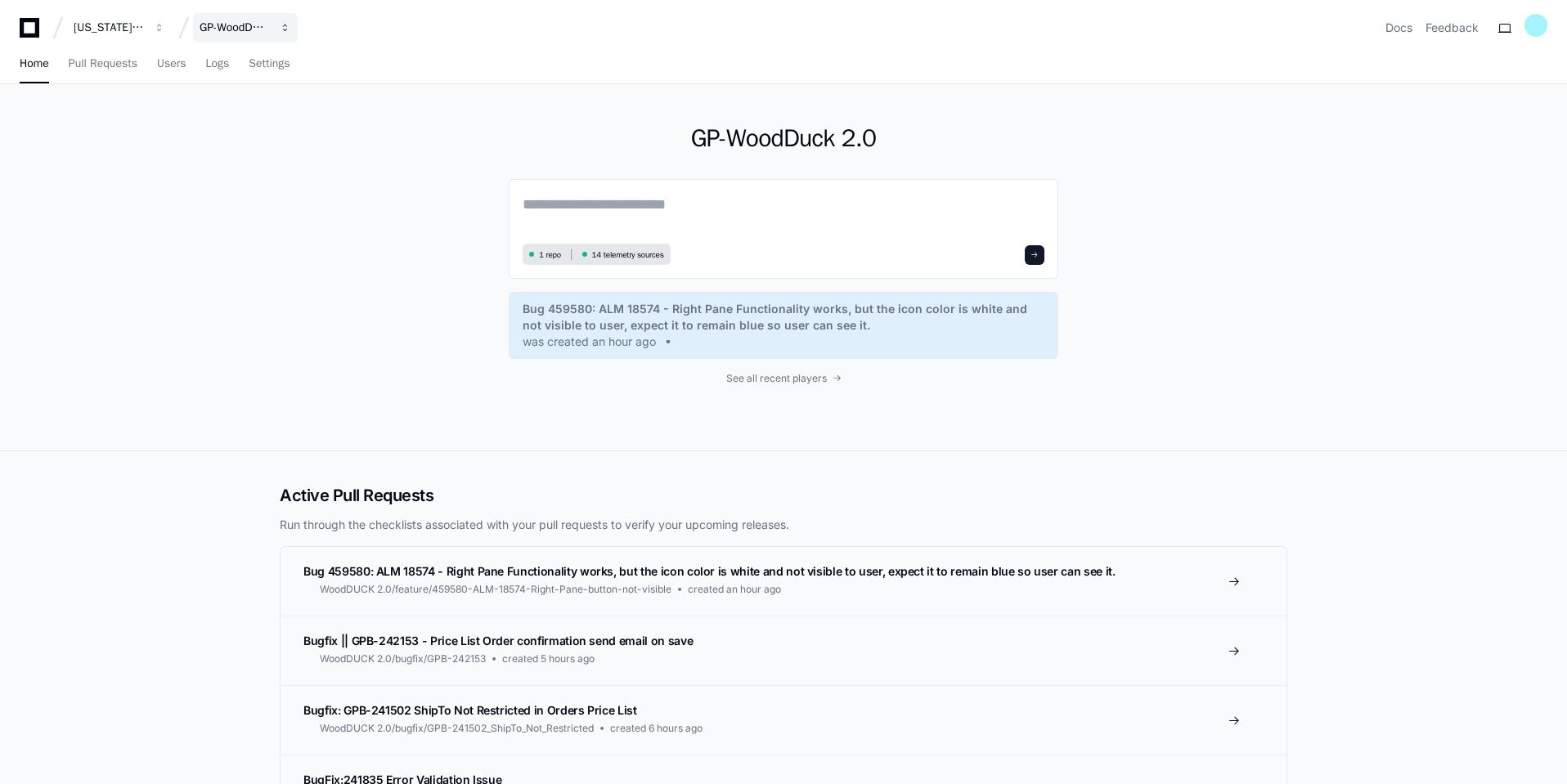 click at bounding box center (159, 28) 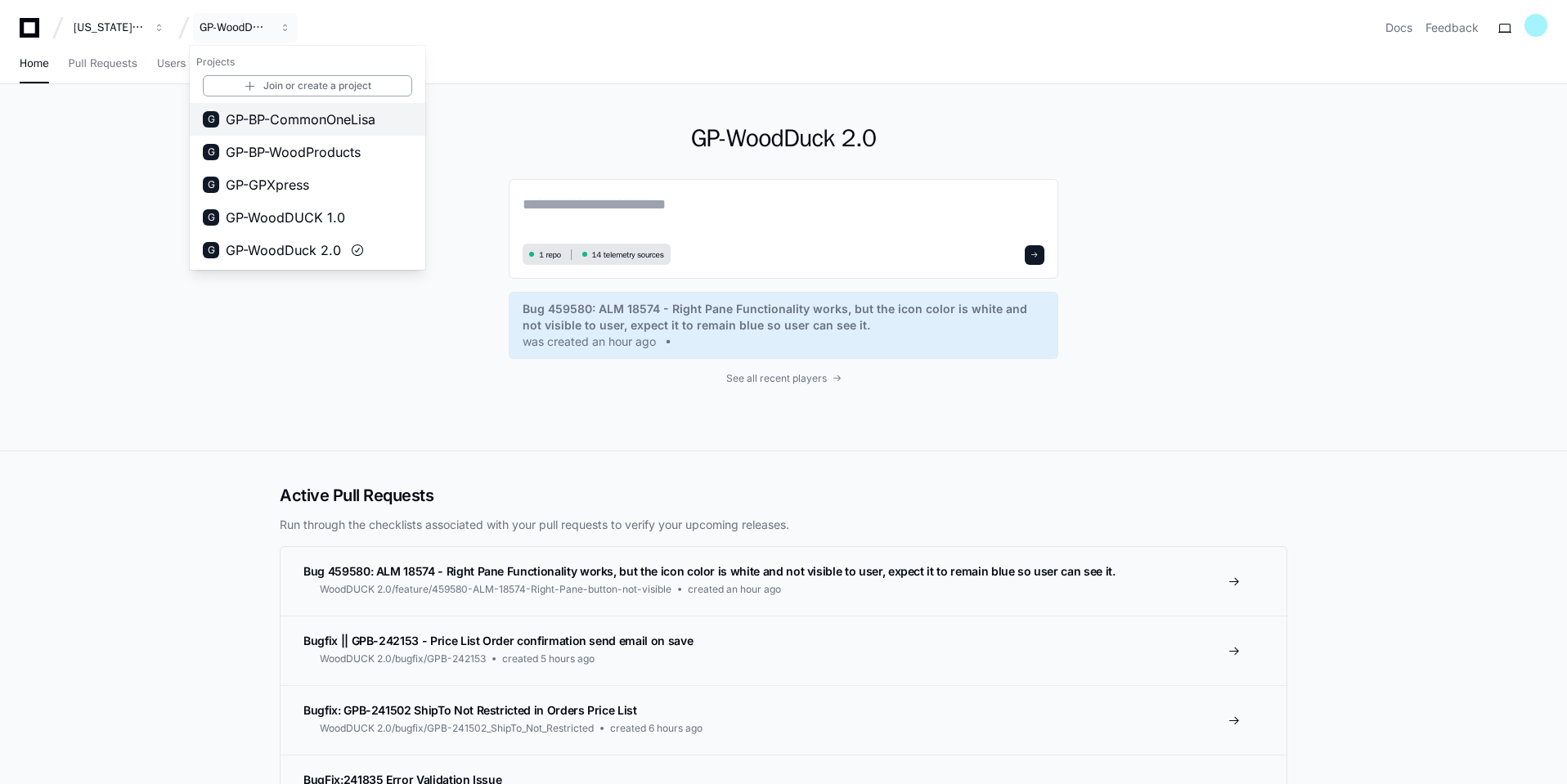 click on "GP-BP-CommonOneLisa" at bounding box center [300, 119] 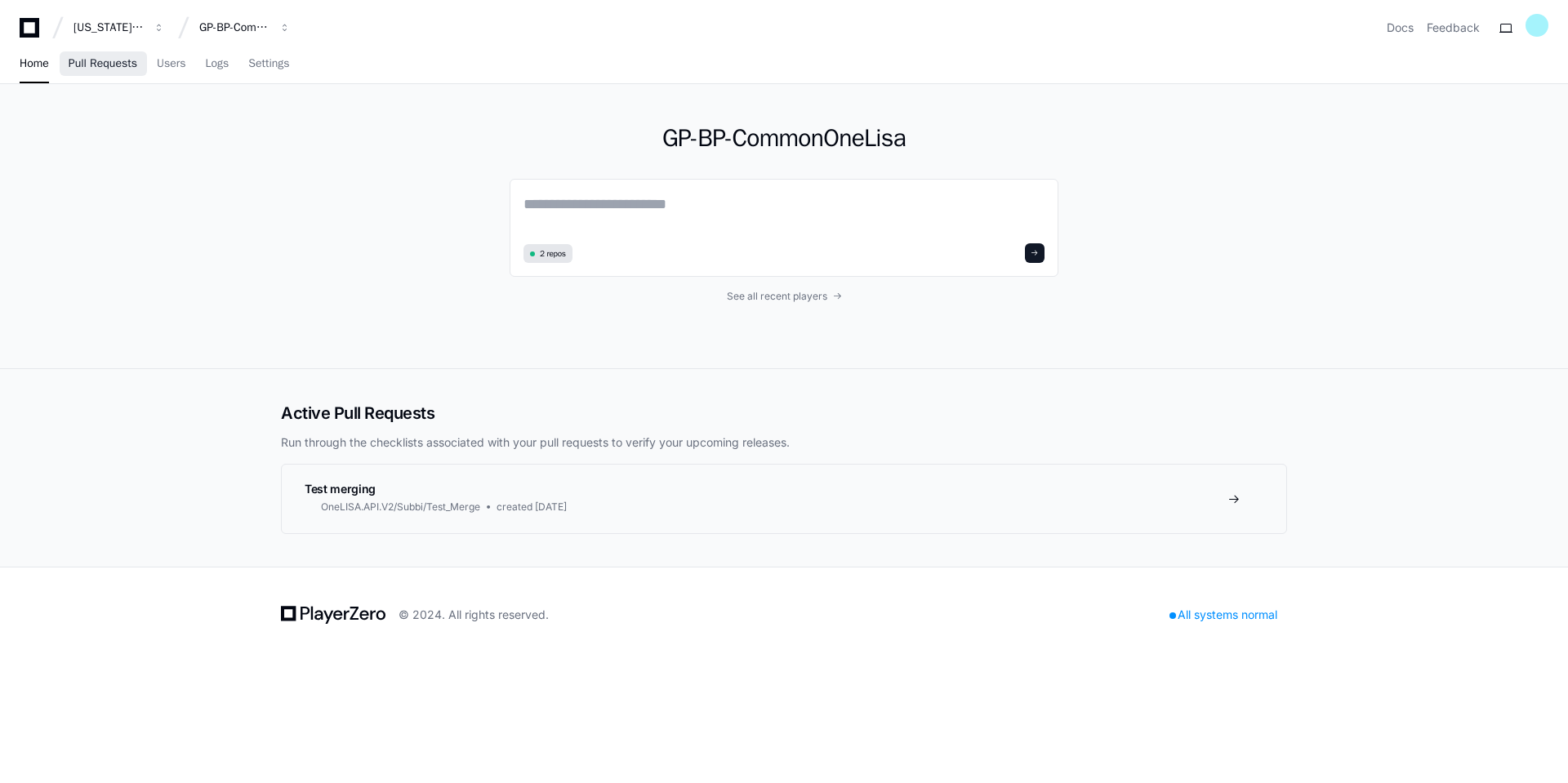click on "Pull Requests" at bounding box center (103, 64) 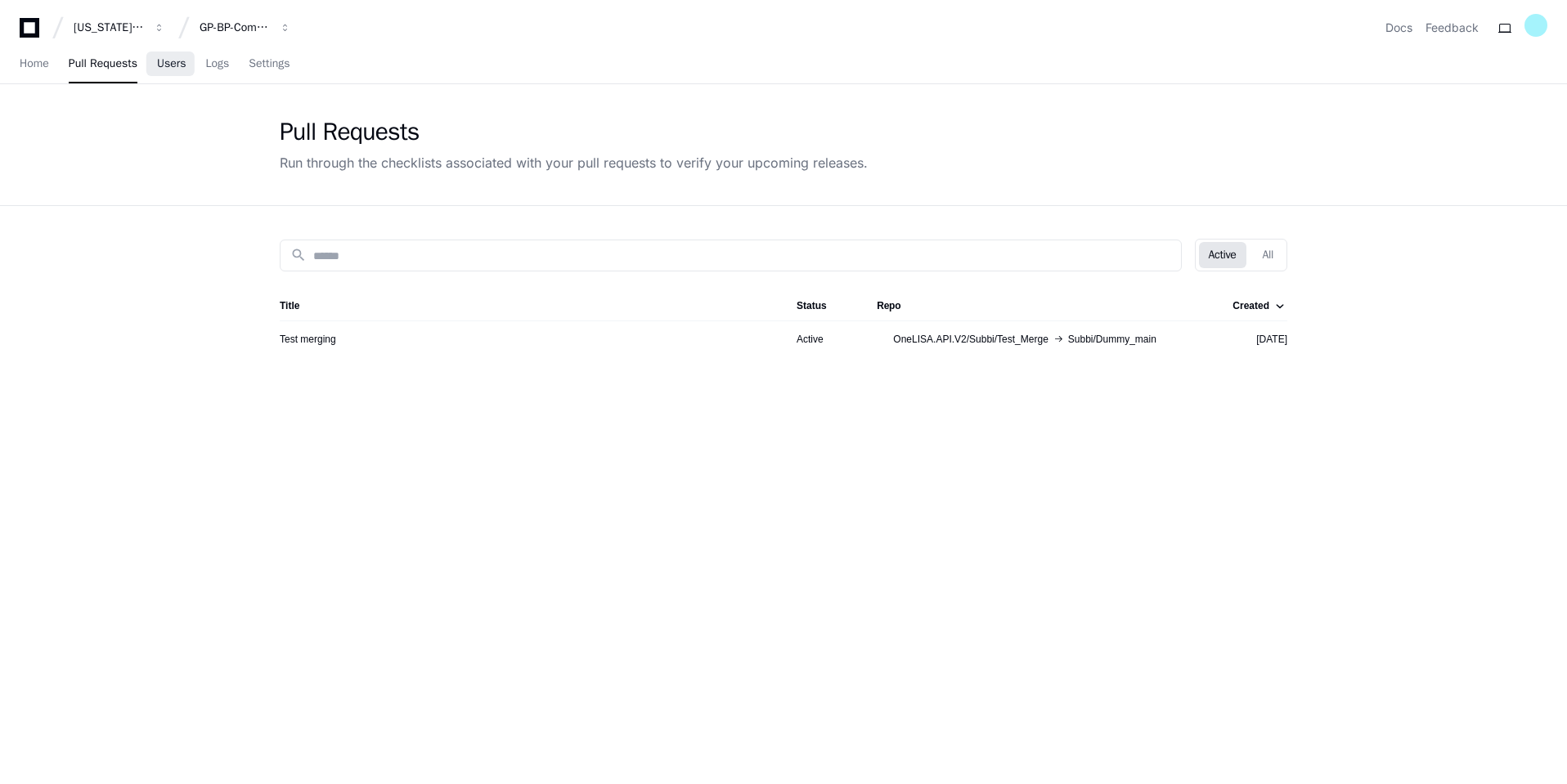 click on "Users" at bounding box center [172, 64] 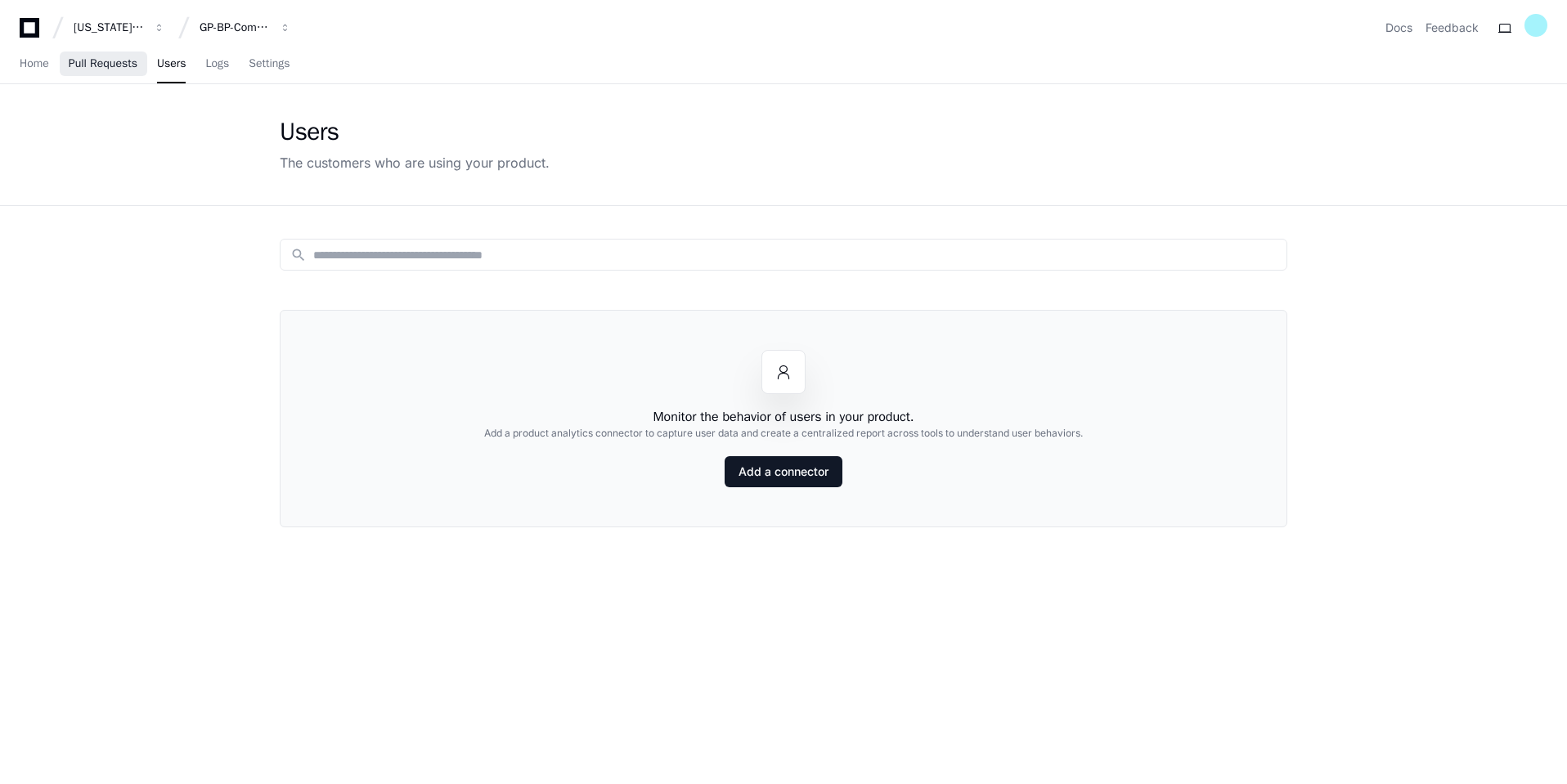 click on "Pull Requests" at bounding box center [103, 65] 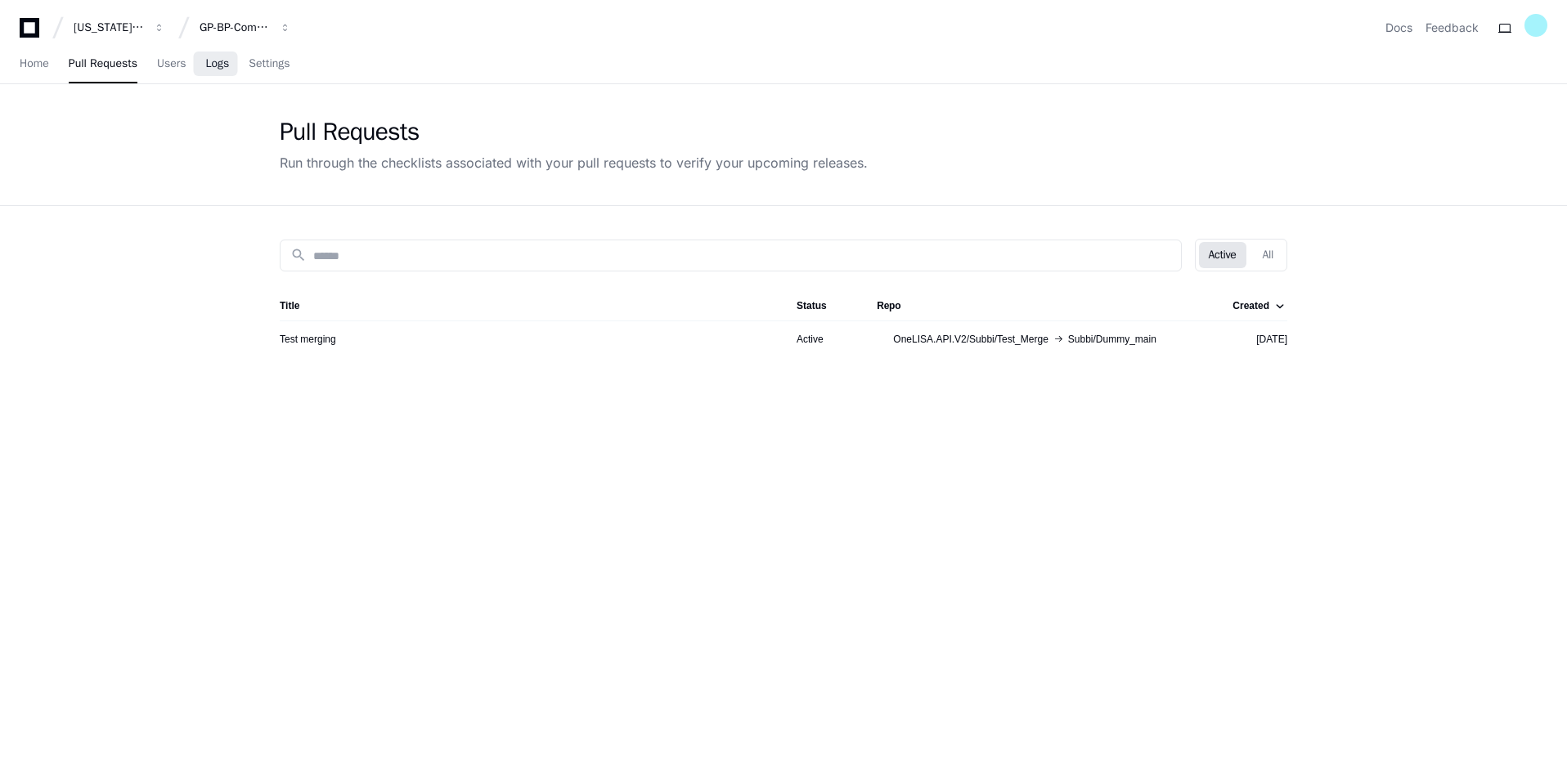 click on "Logs" at bounding box center [217, 65] 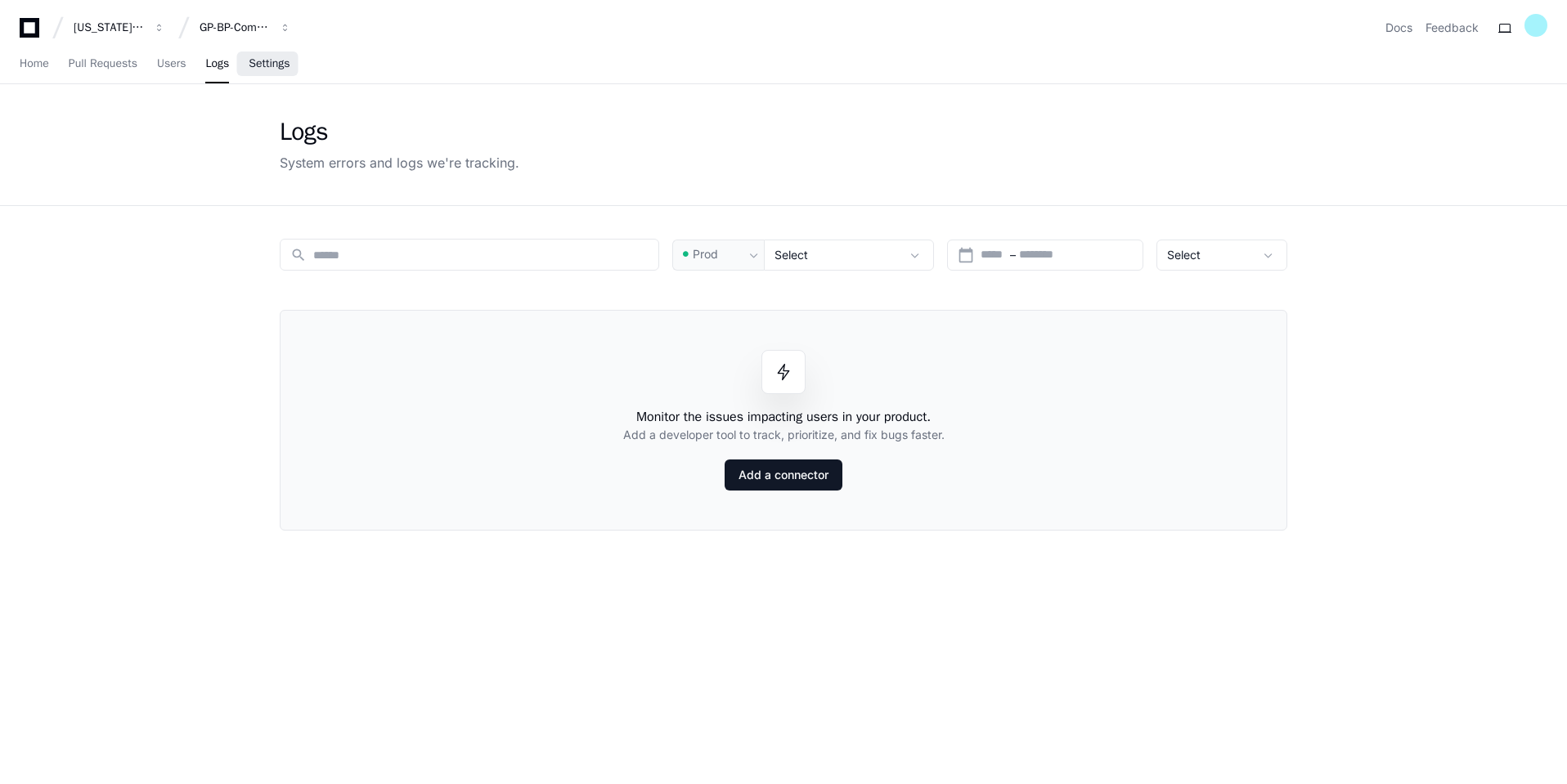 click on "Settings" at bounding box center (269, 64) 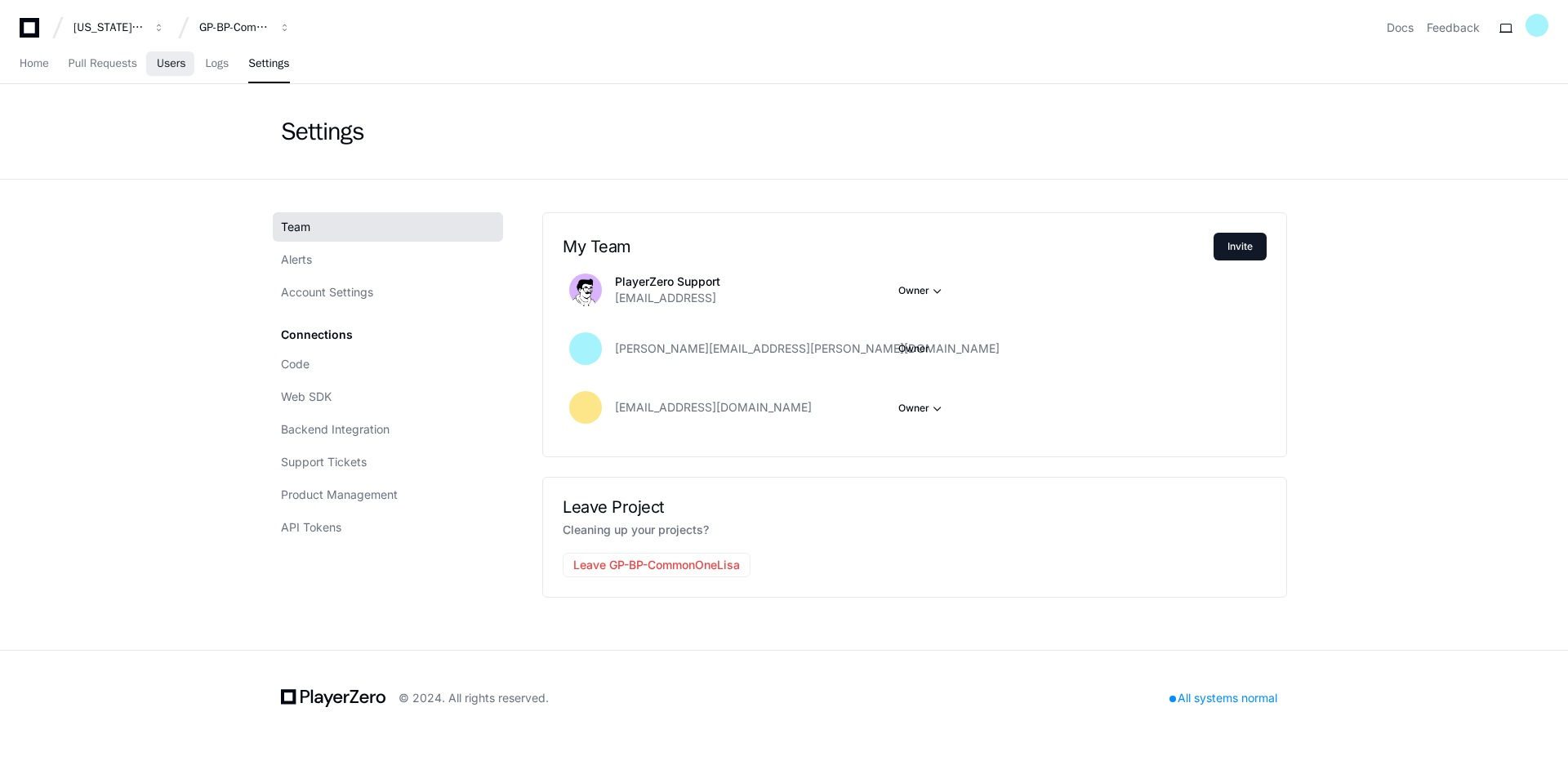 click on "Users" at bounding box center (172, 64) 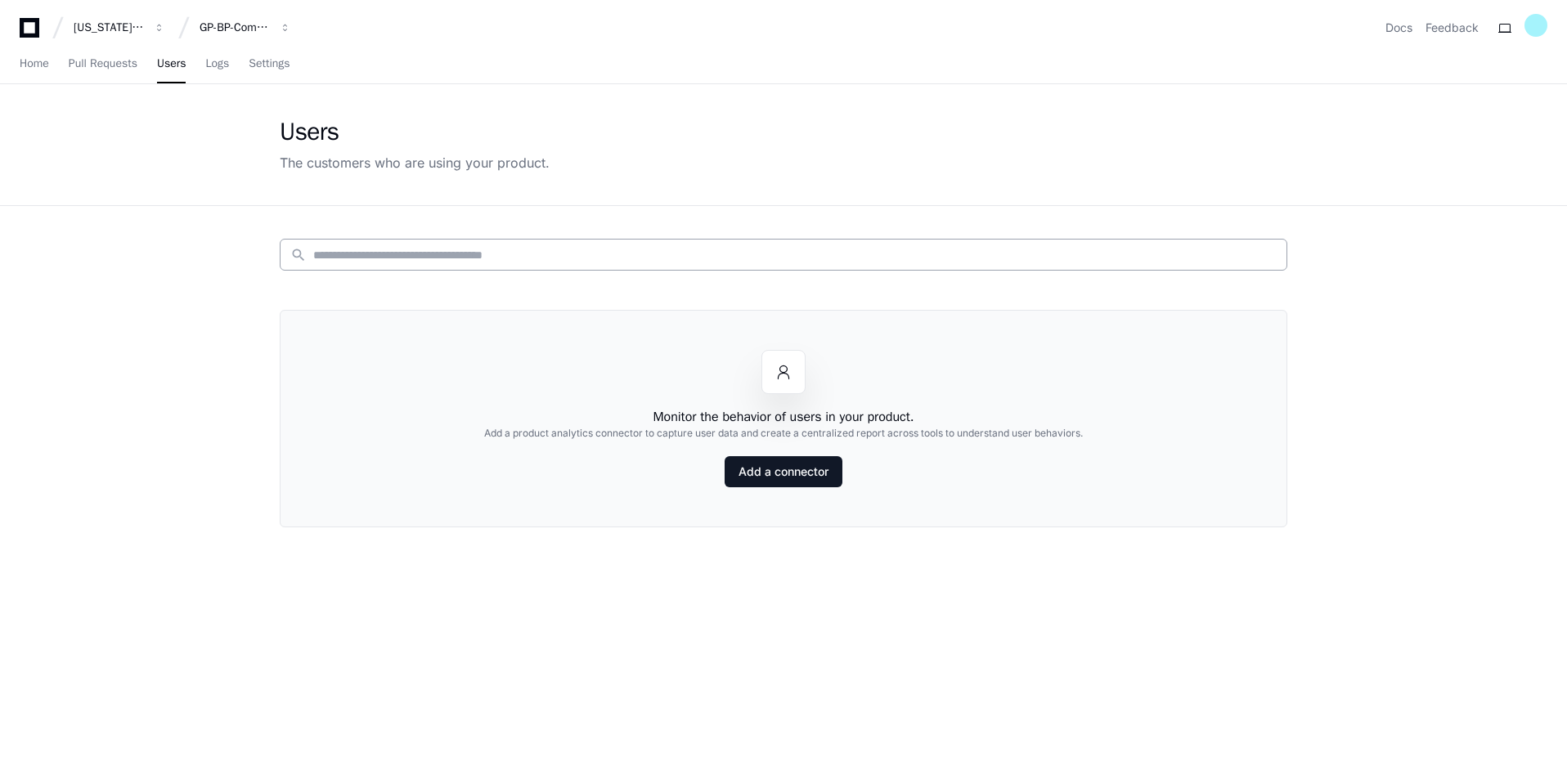 click on "search" 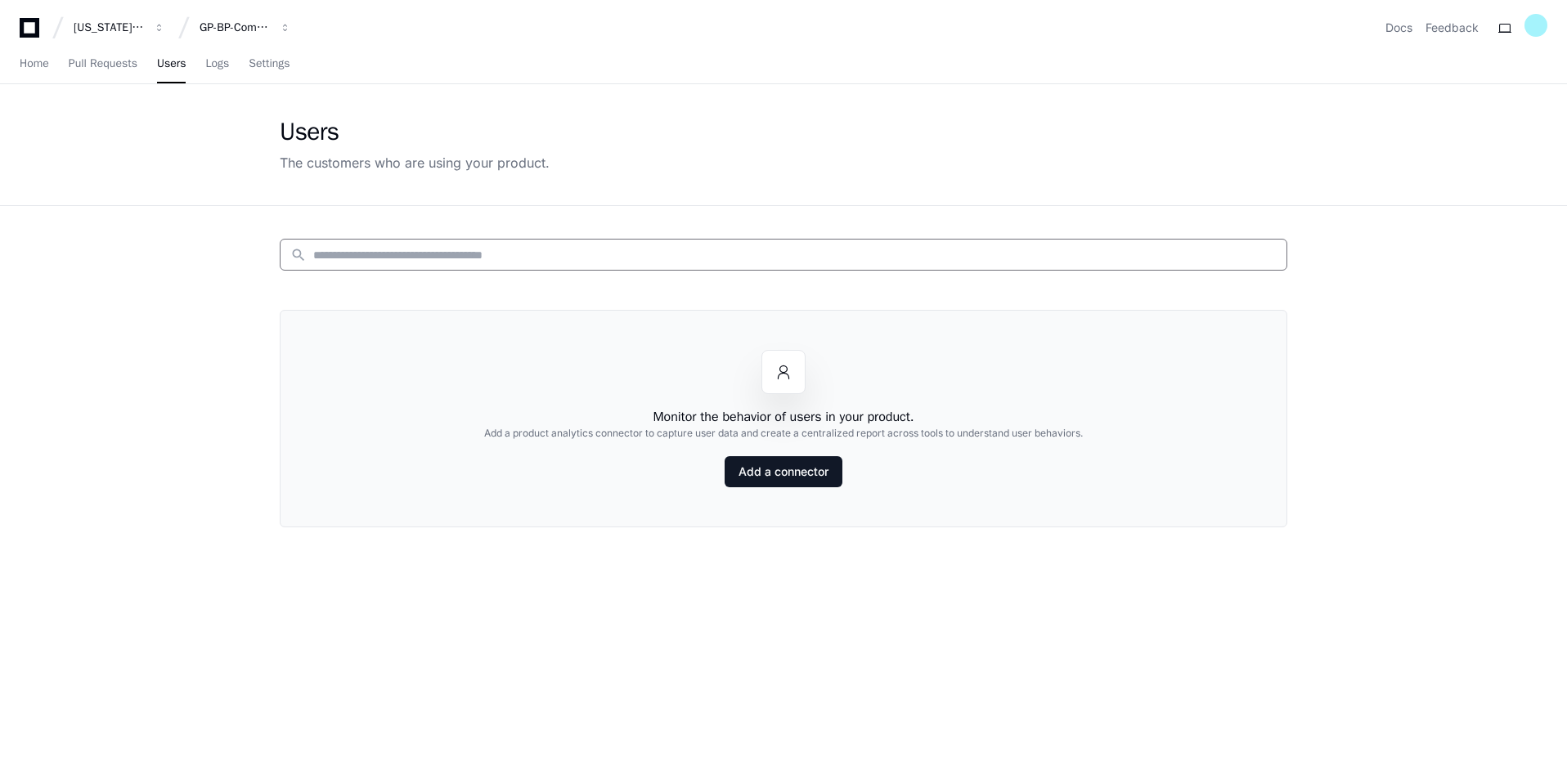 click at bounding box center [795, 255] 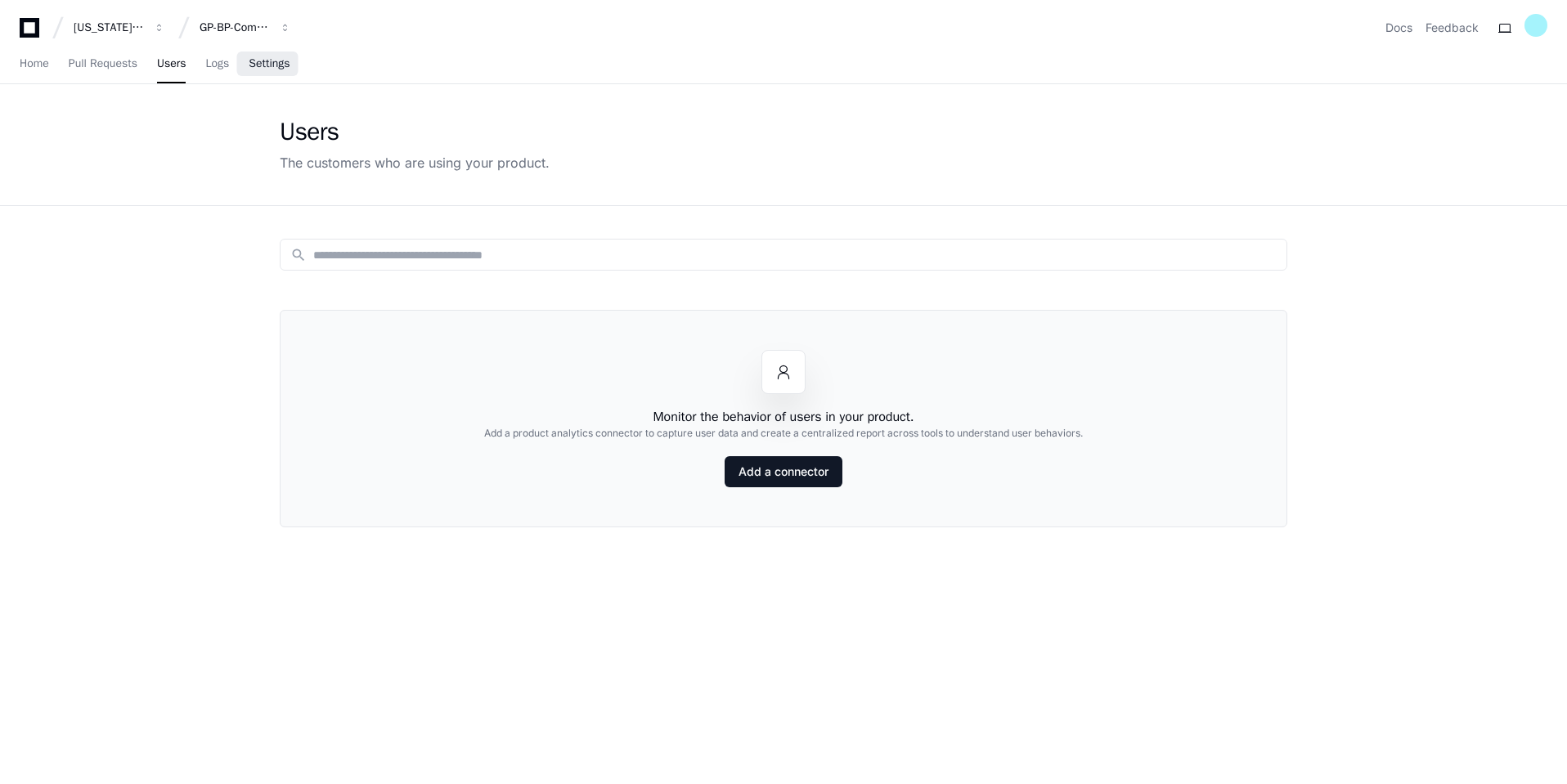click on "Settings" at bounding box center [269, 65] 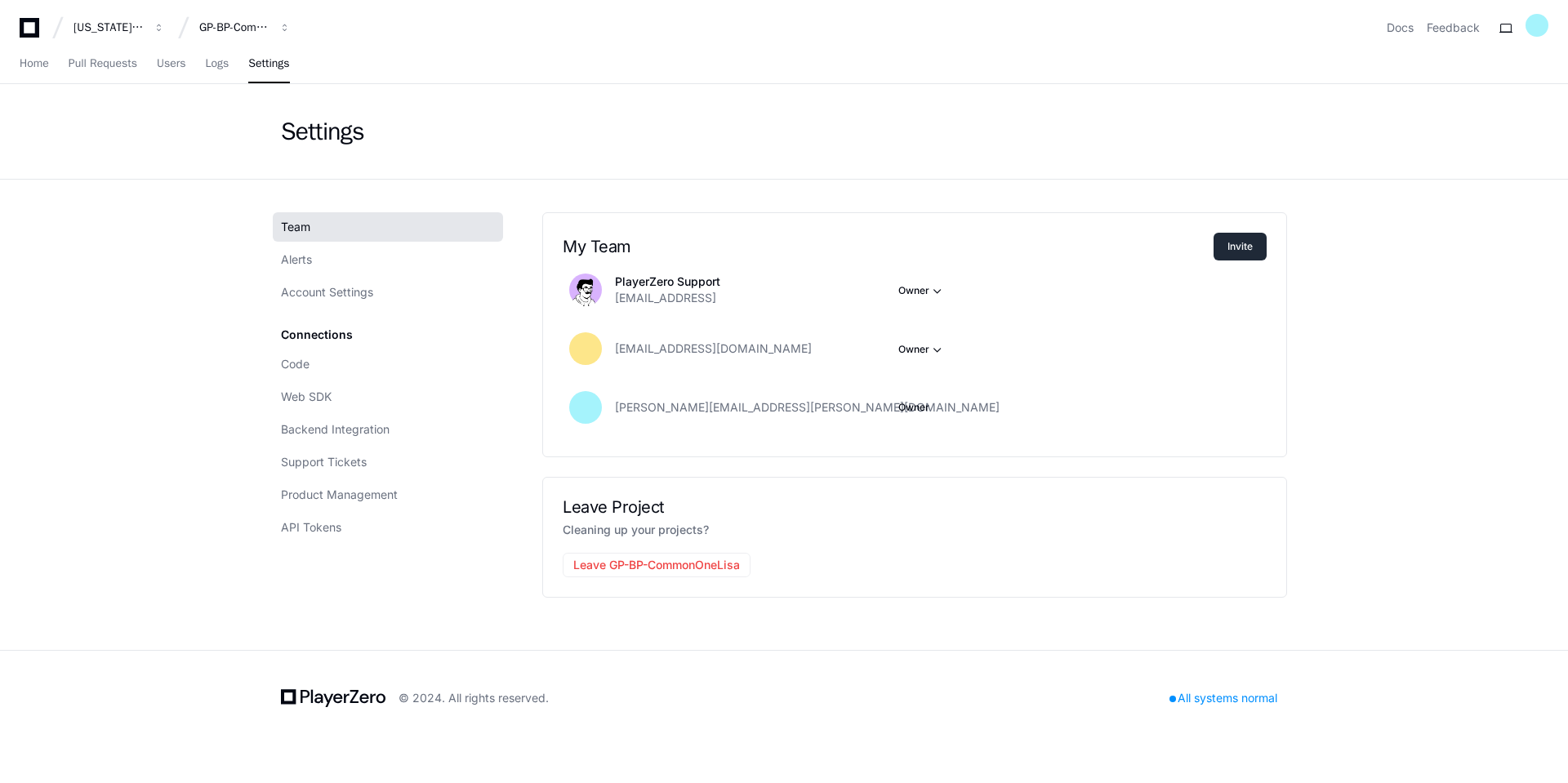 click on "Invite" 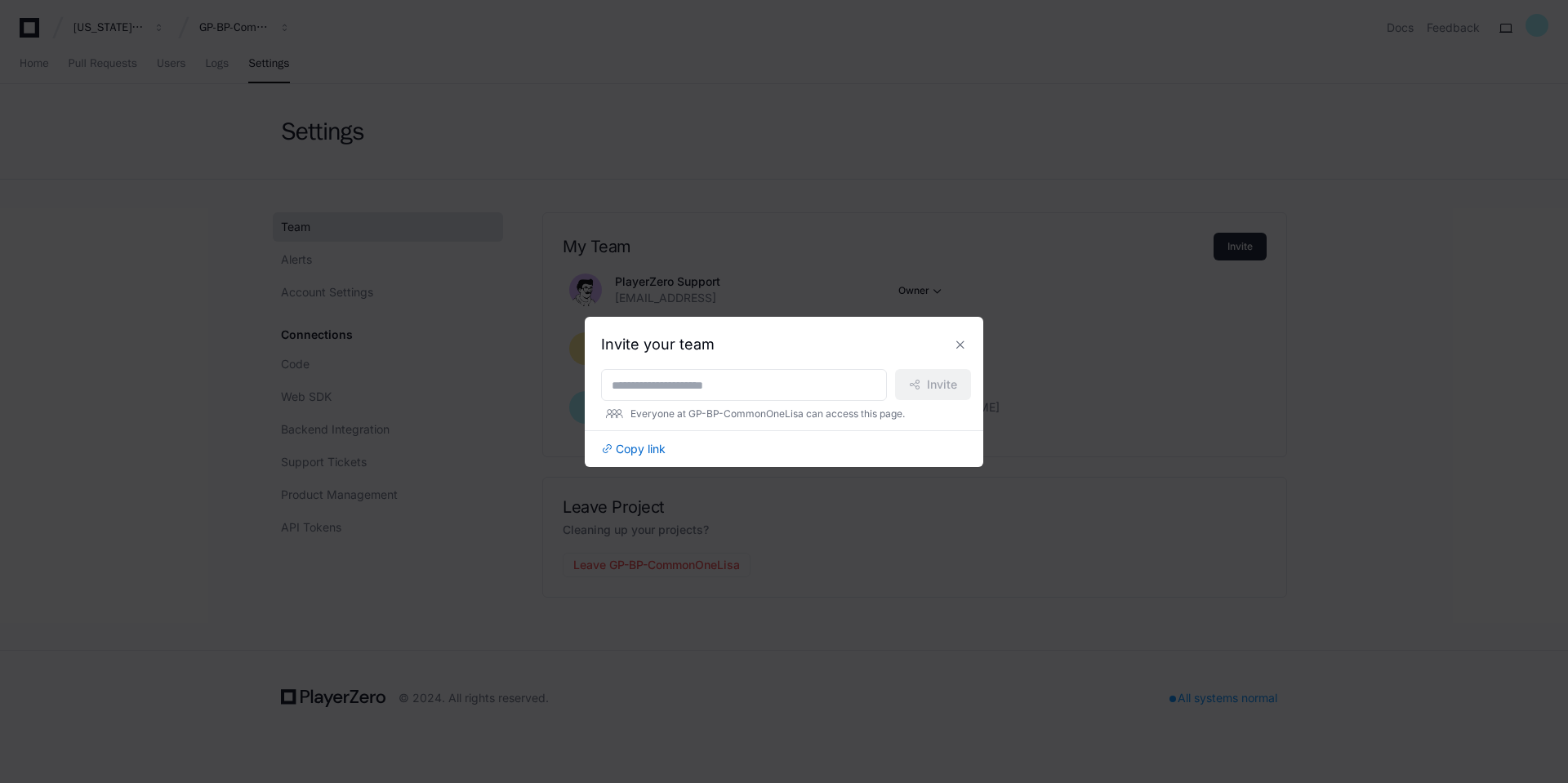 click on "Invite your team Invite Everyone at GP-BP-CommonOneLisa can access this page. Copy link" at bounding box center [784, 395] 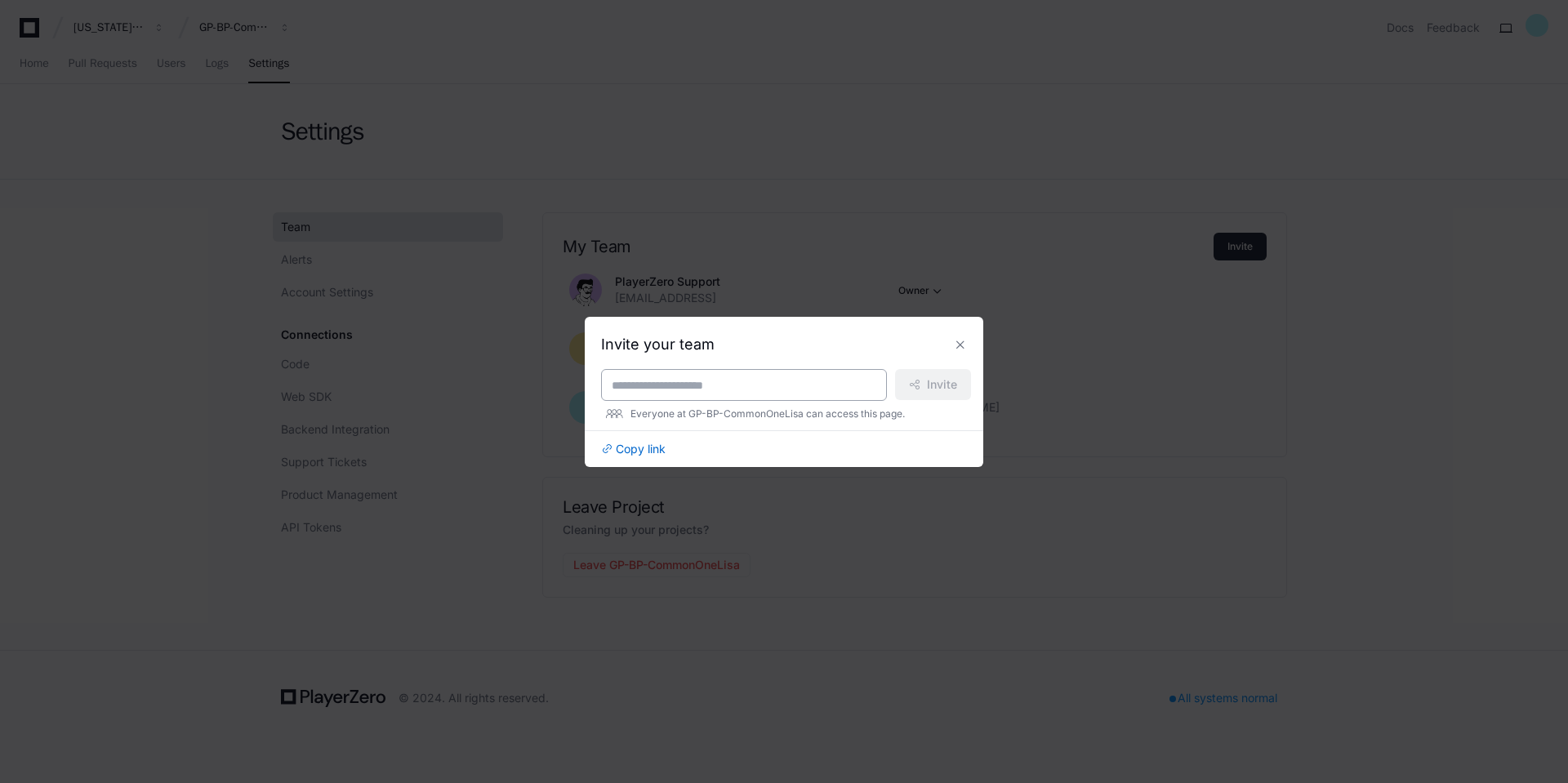 click at bounding box center (744, 385) 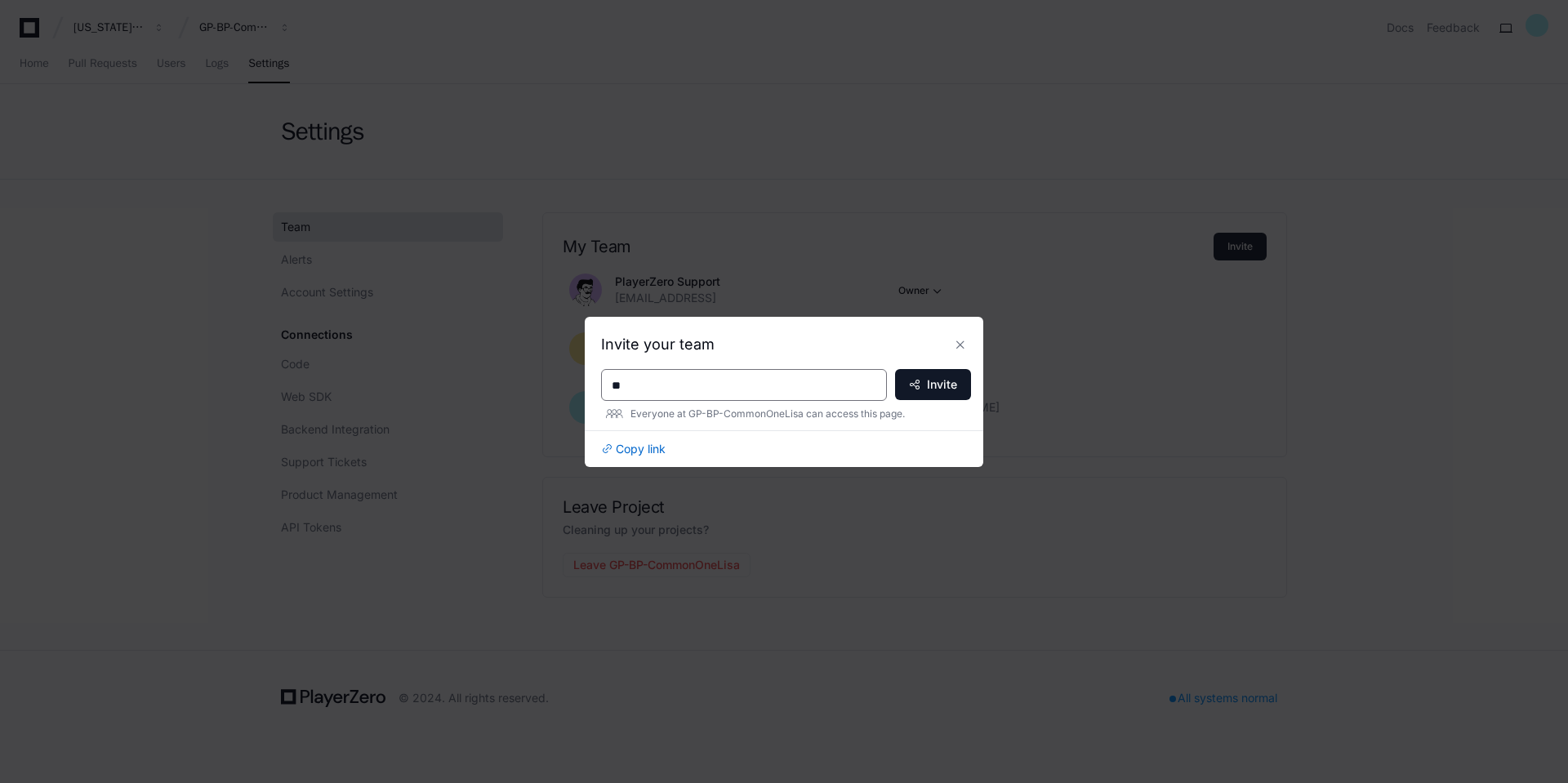 type on "*" 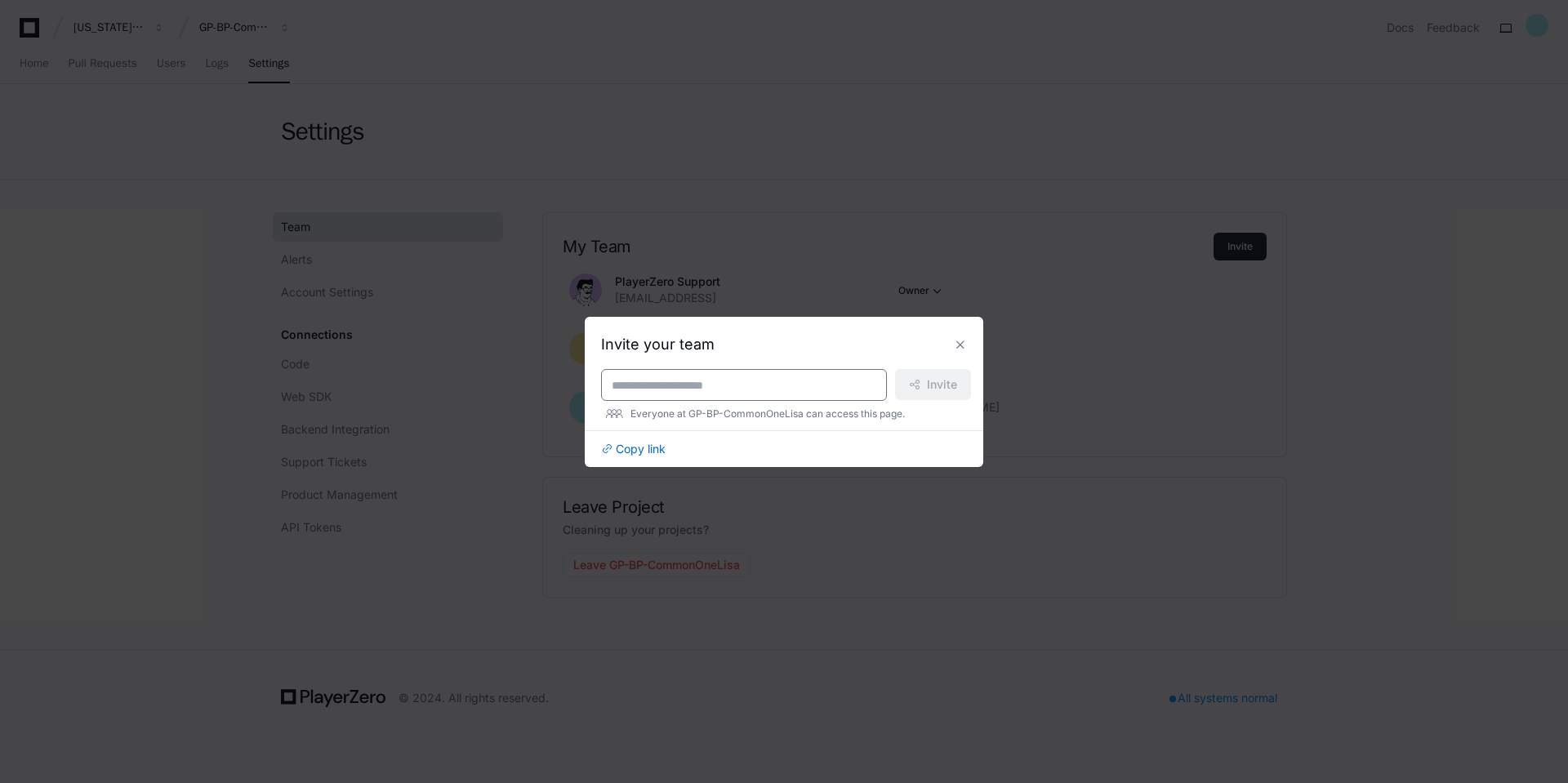 click at bounding box center (744, 385) 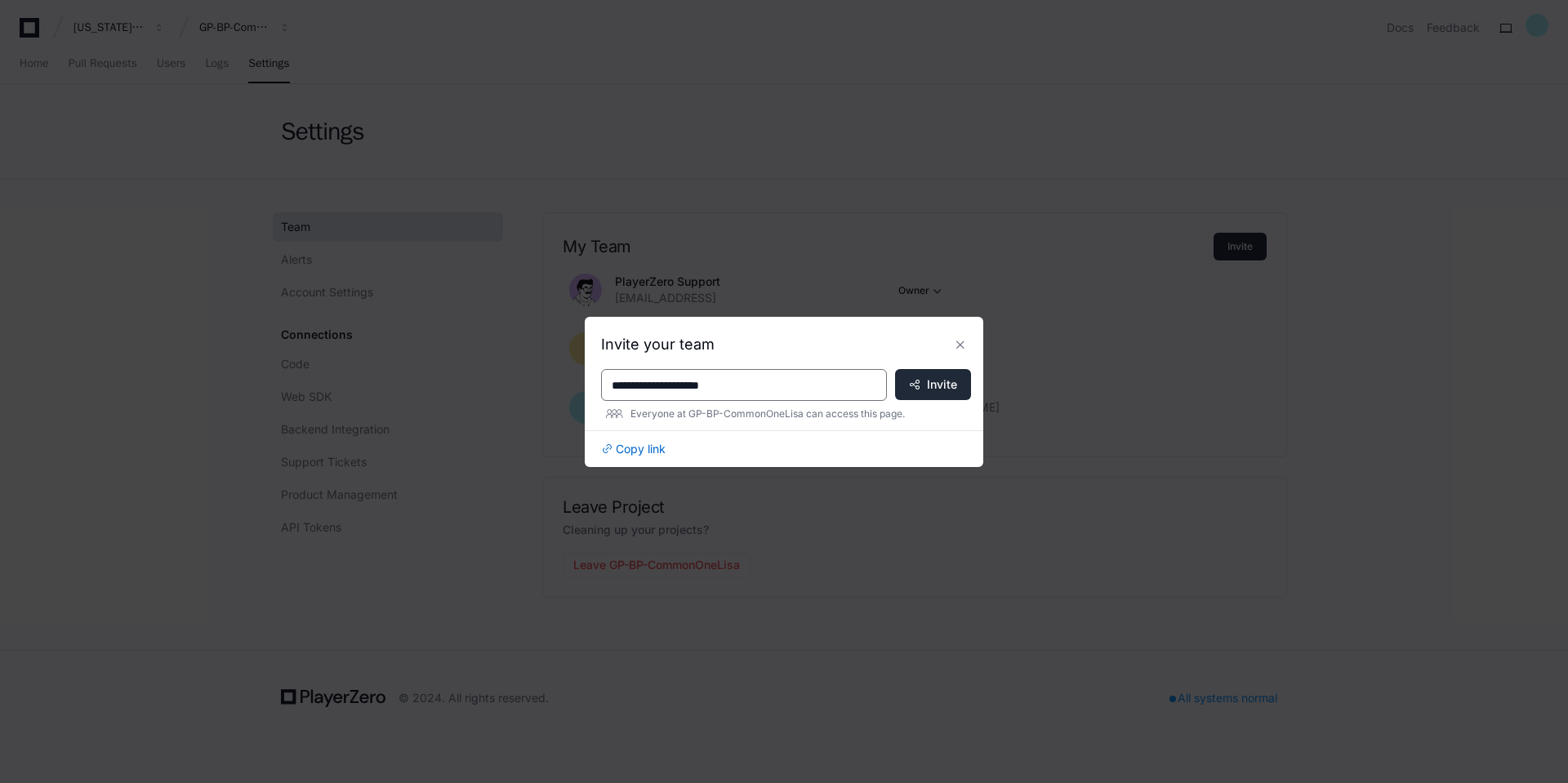 type on "**********" 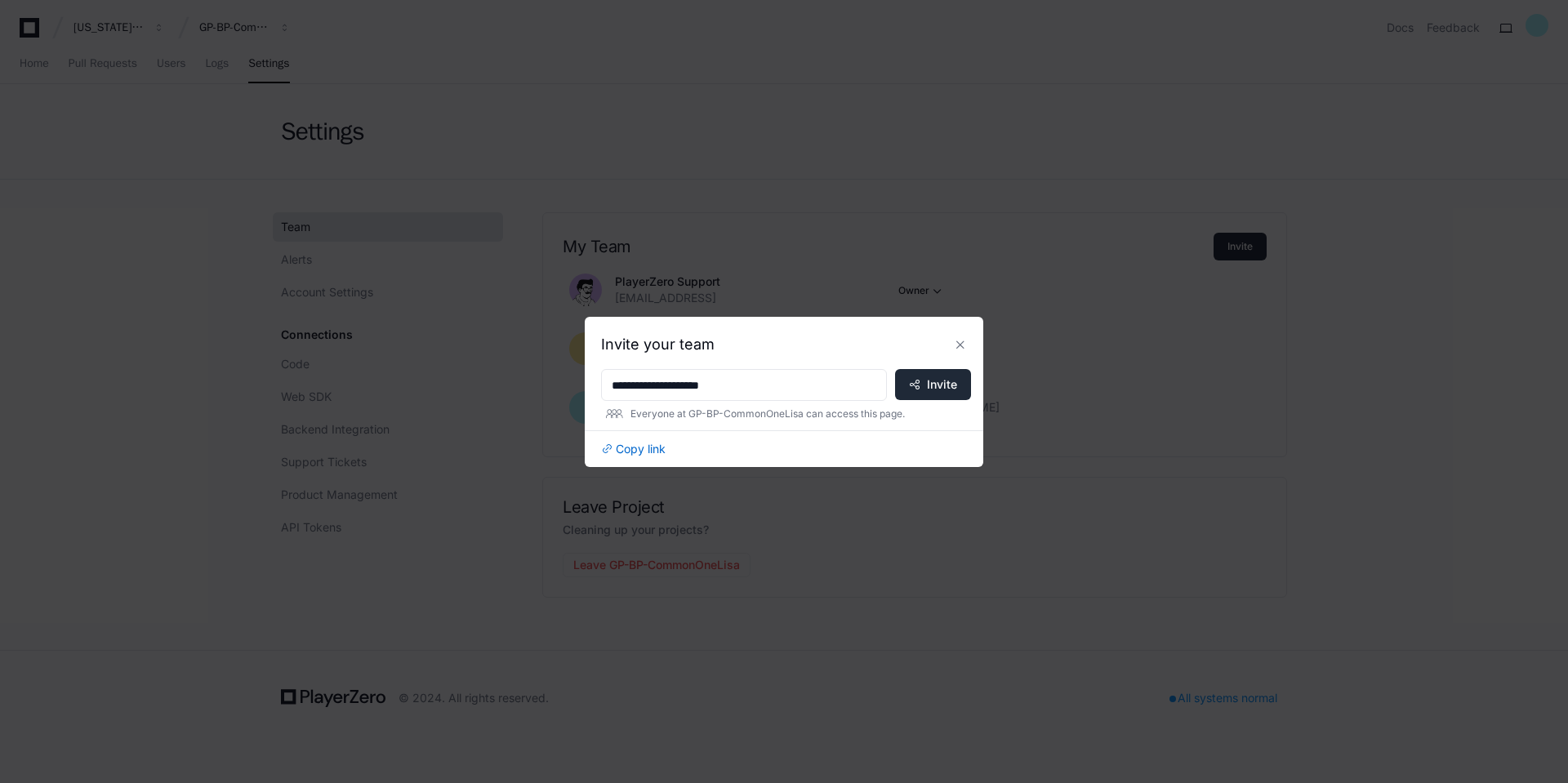 click on "Invite" at bounding box center (942, 385) 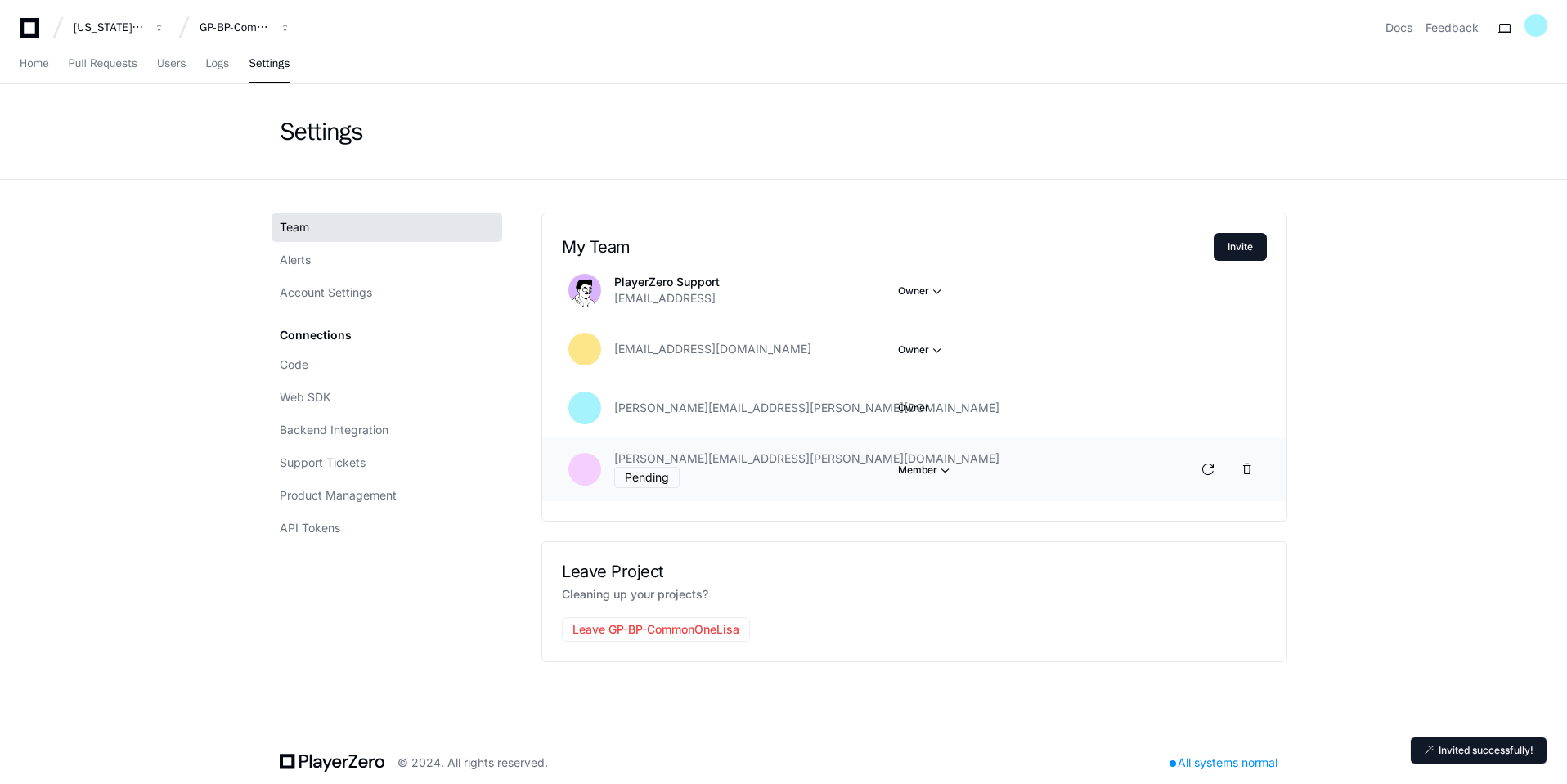 click at bounding box center [937, 291] 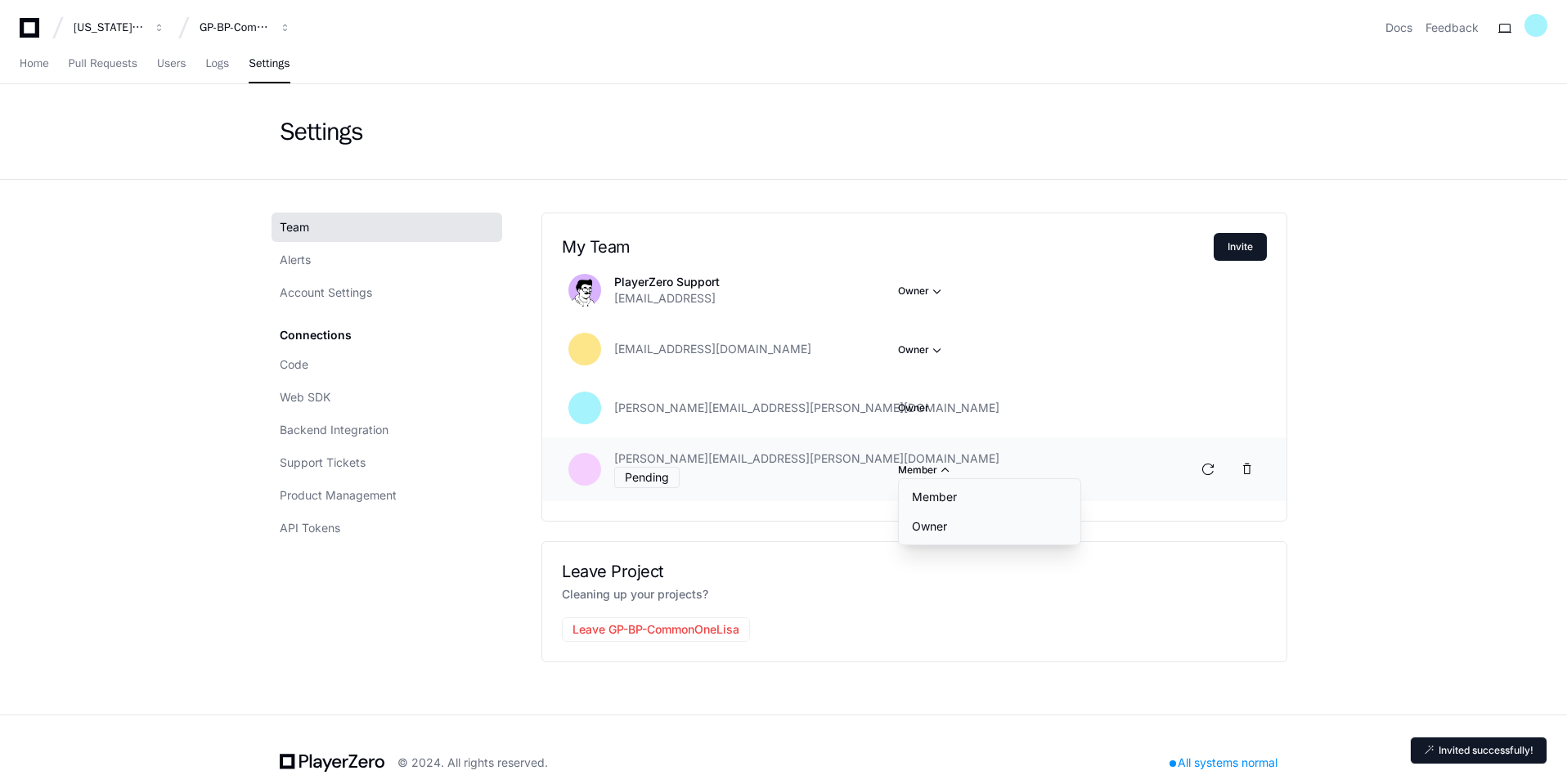 click on "Settings Team Alerts Account Settings Connections Code Web SDK Backend Integration Support Tickets Product Management API Tokens My Team  Invite
PlayerZero Support support@playerzero.ai  Owner    priya.jawaria@kochcc.com  Owner    david.huseman@gapac.com Owner david.fonda@gapac.com Pending   Member   Member   Owner  Leave Project Cleaning up your projects? Leave GP-BP-CommonOneLisa" 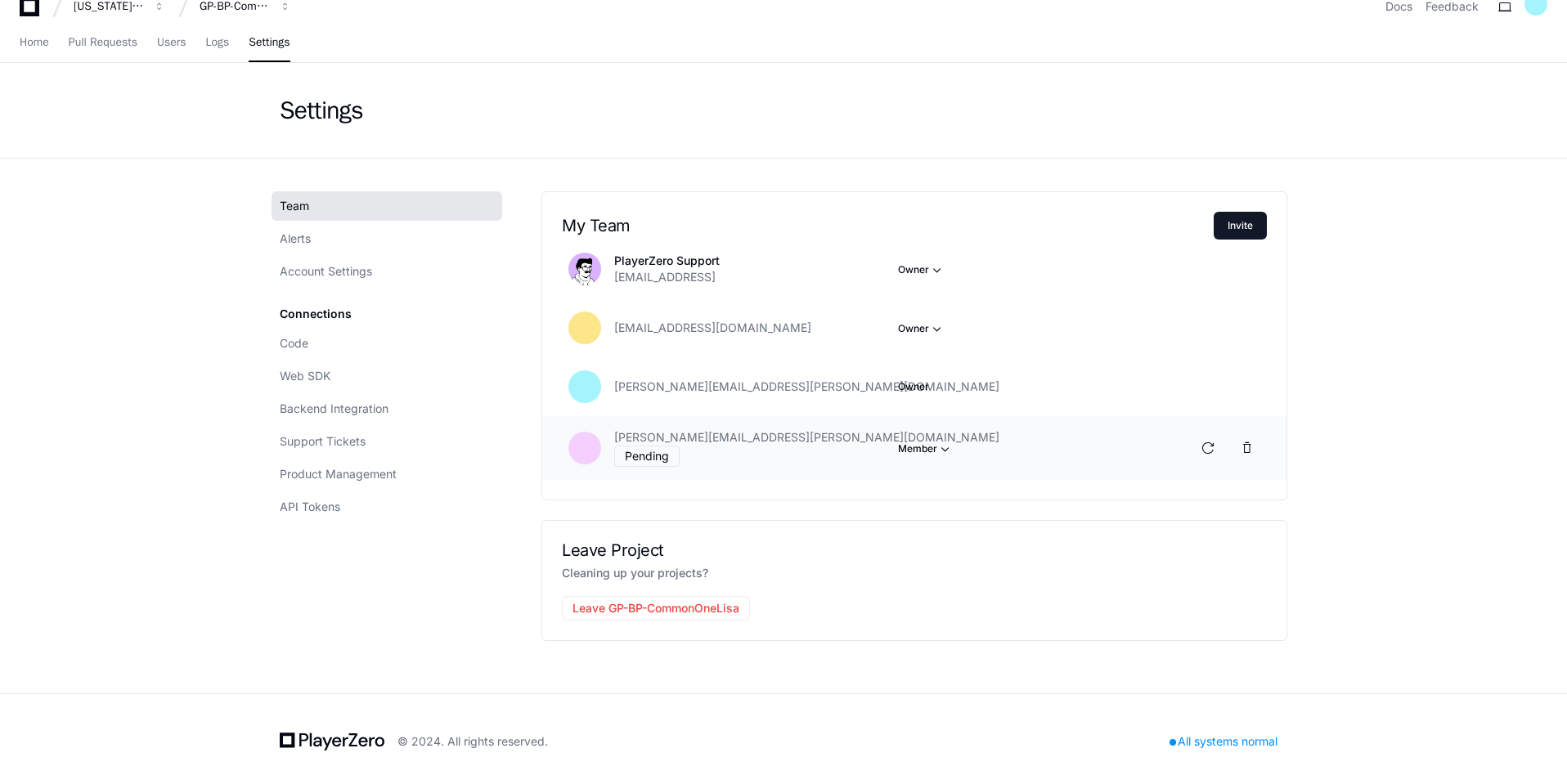 scroll, scrollTop: 0, scrollLeft: 0, axis: both 